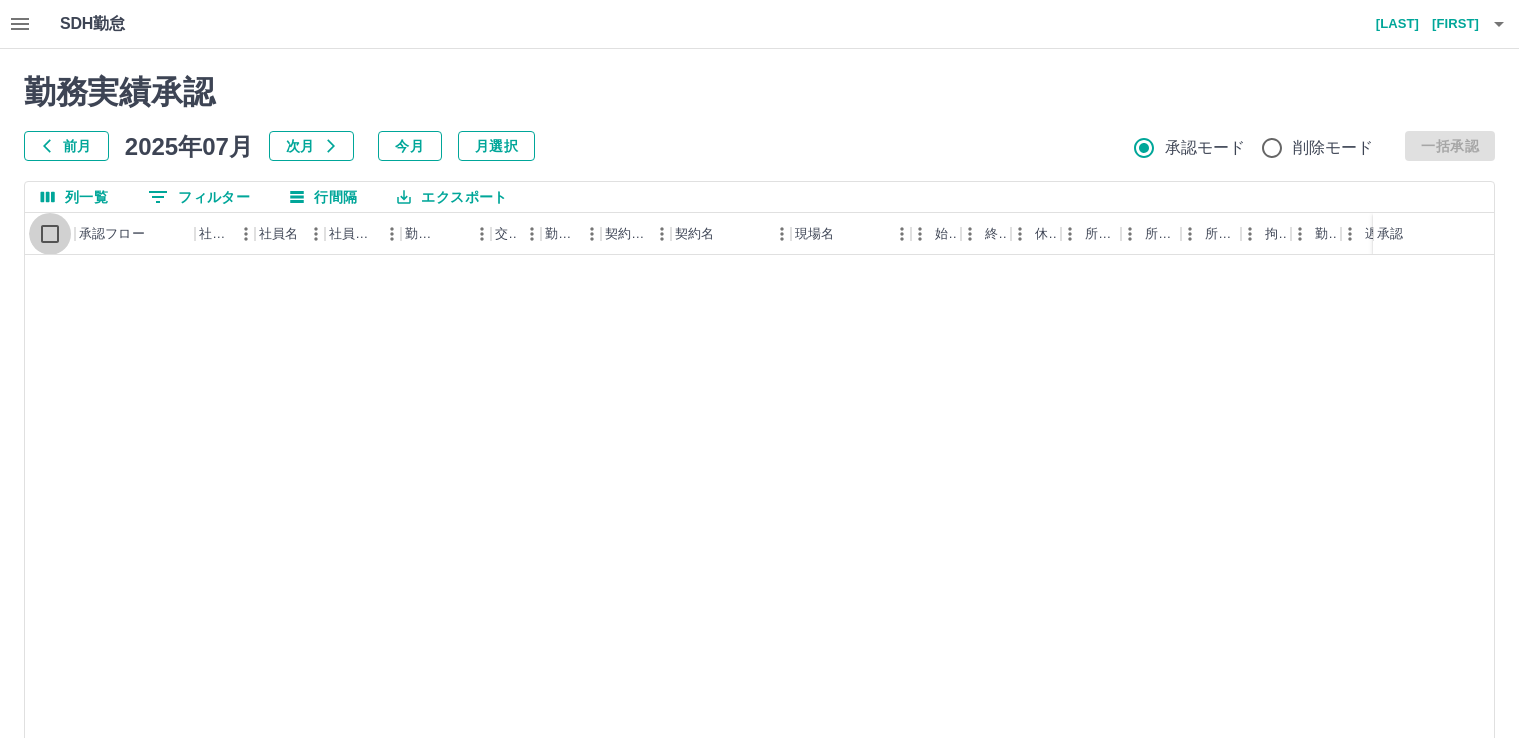 scroll, scrollTop: 108, scrollLeft: 0, axis: vertical 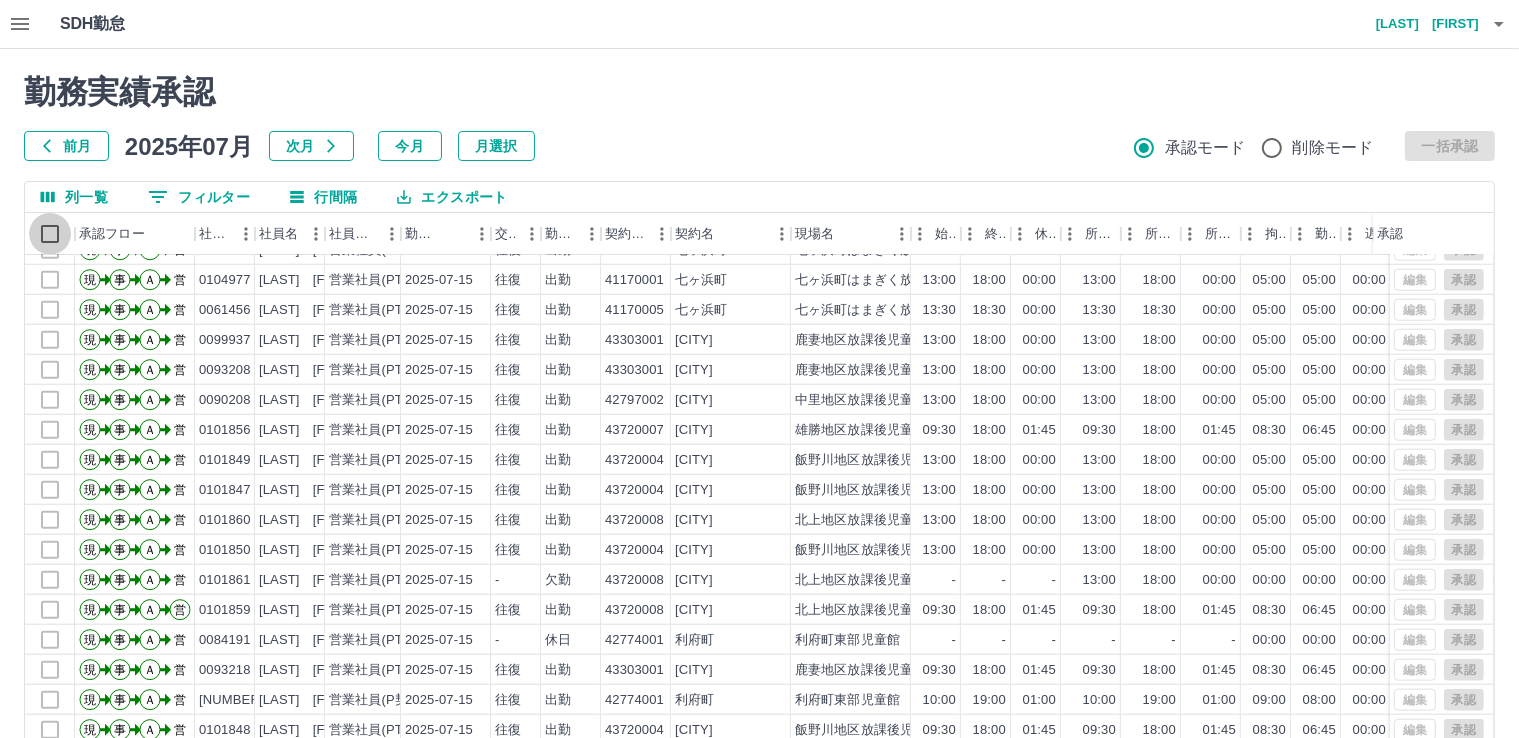 click on "[LAST]　[FIRST]" at bounding box center [1419, 24] 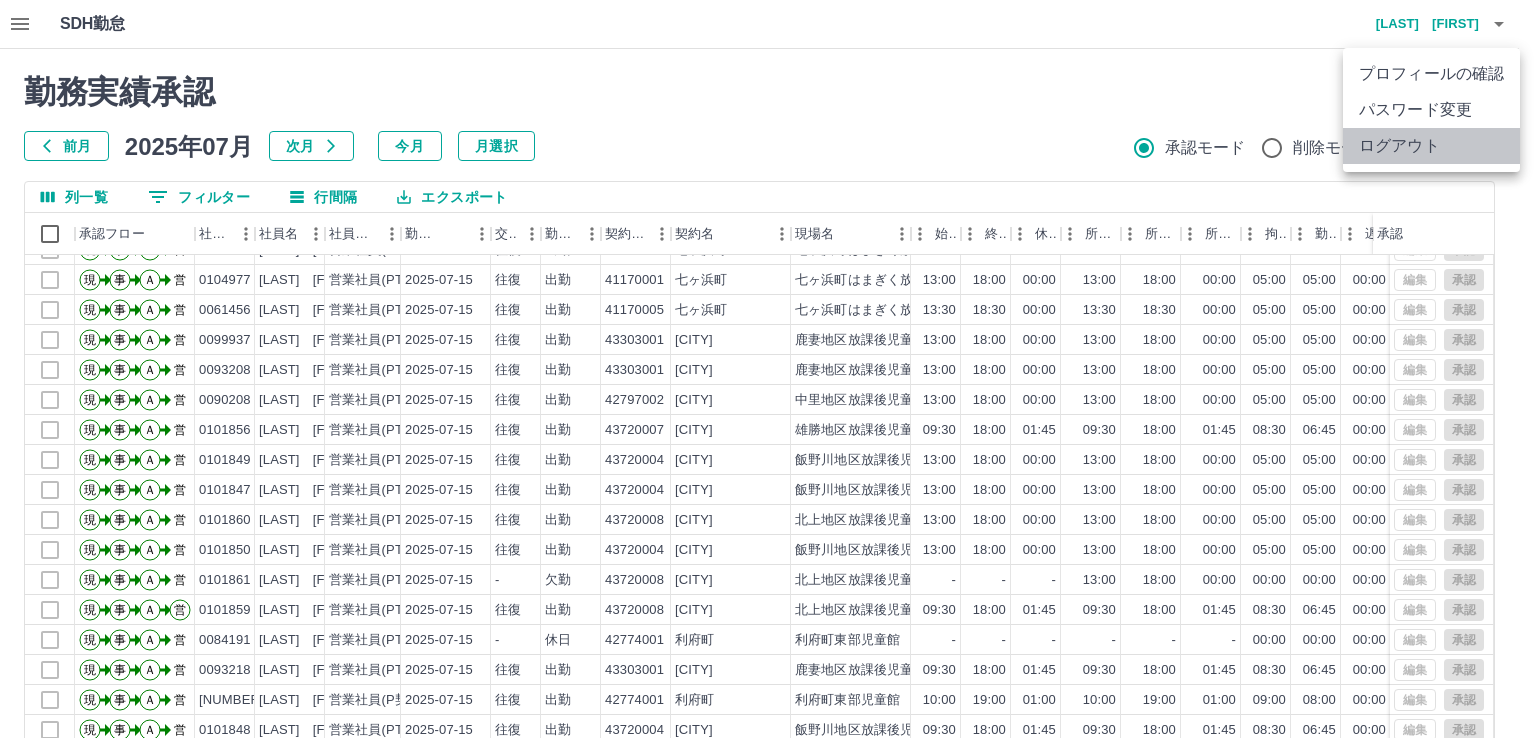 click on "ログアウト" at bounding box center [1431, 146] 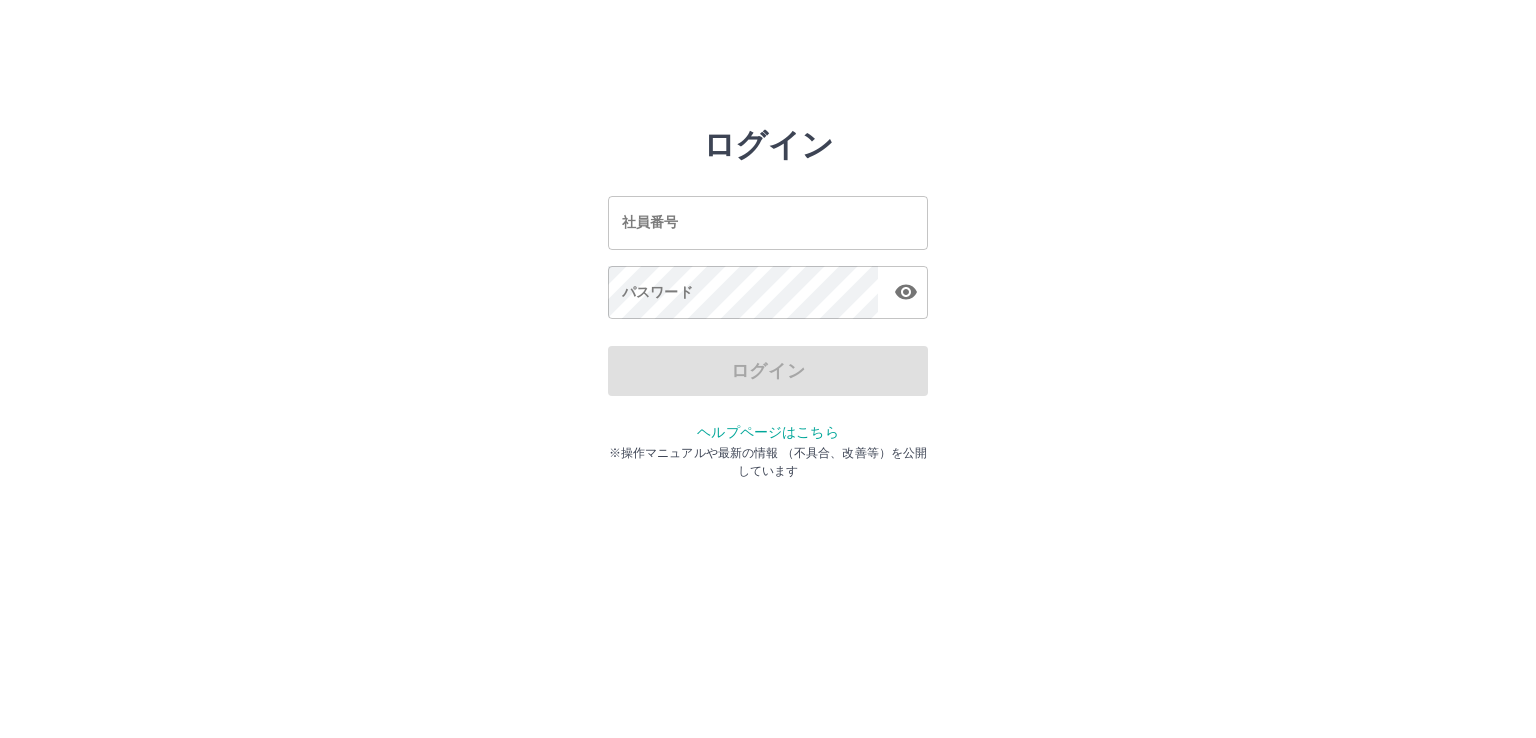 scroll, scrollTop: 0, scrollLeft: 0, axis: both 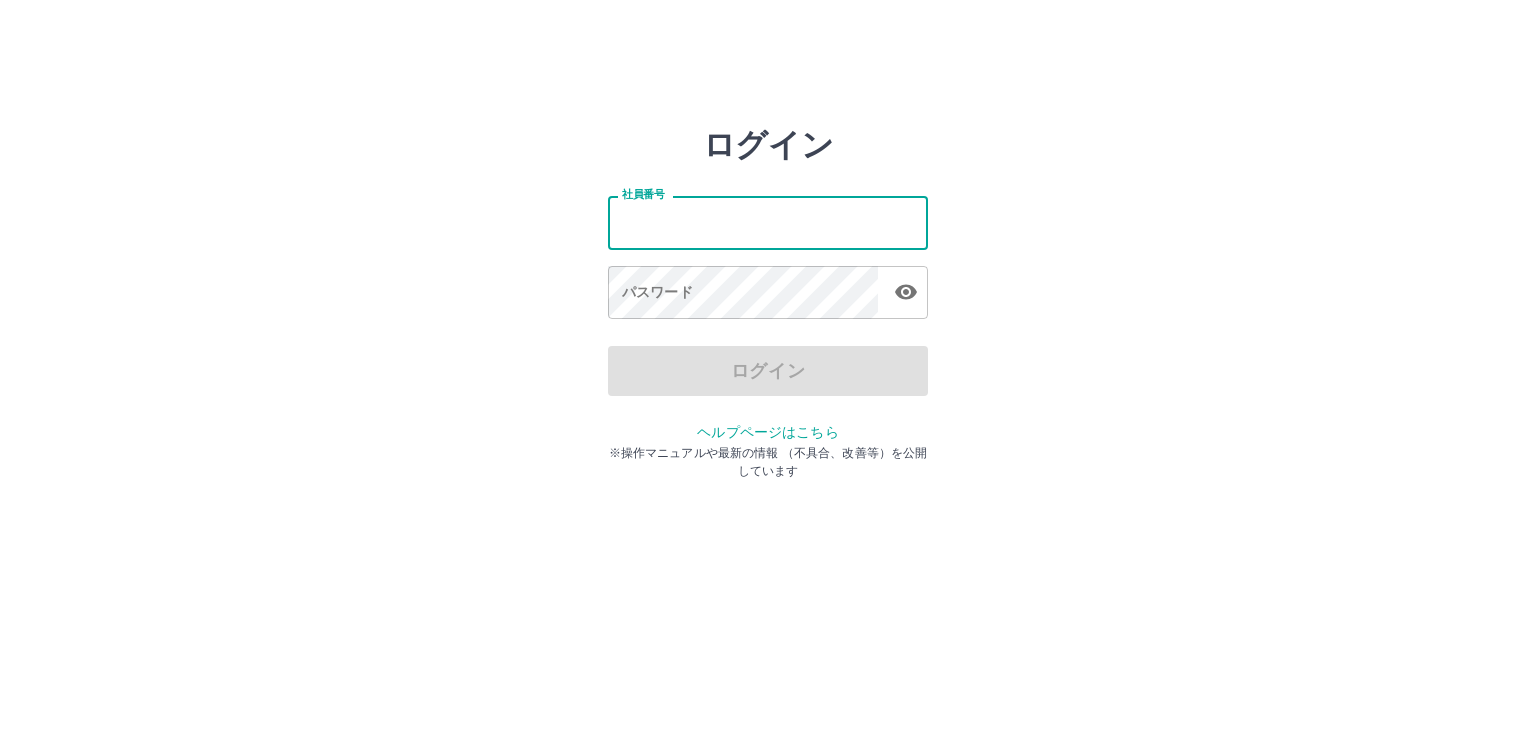 type on "*******" 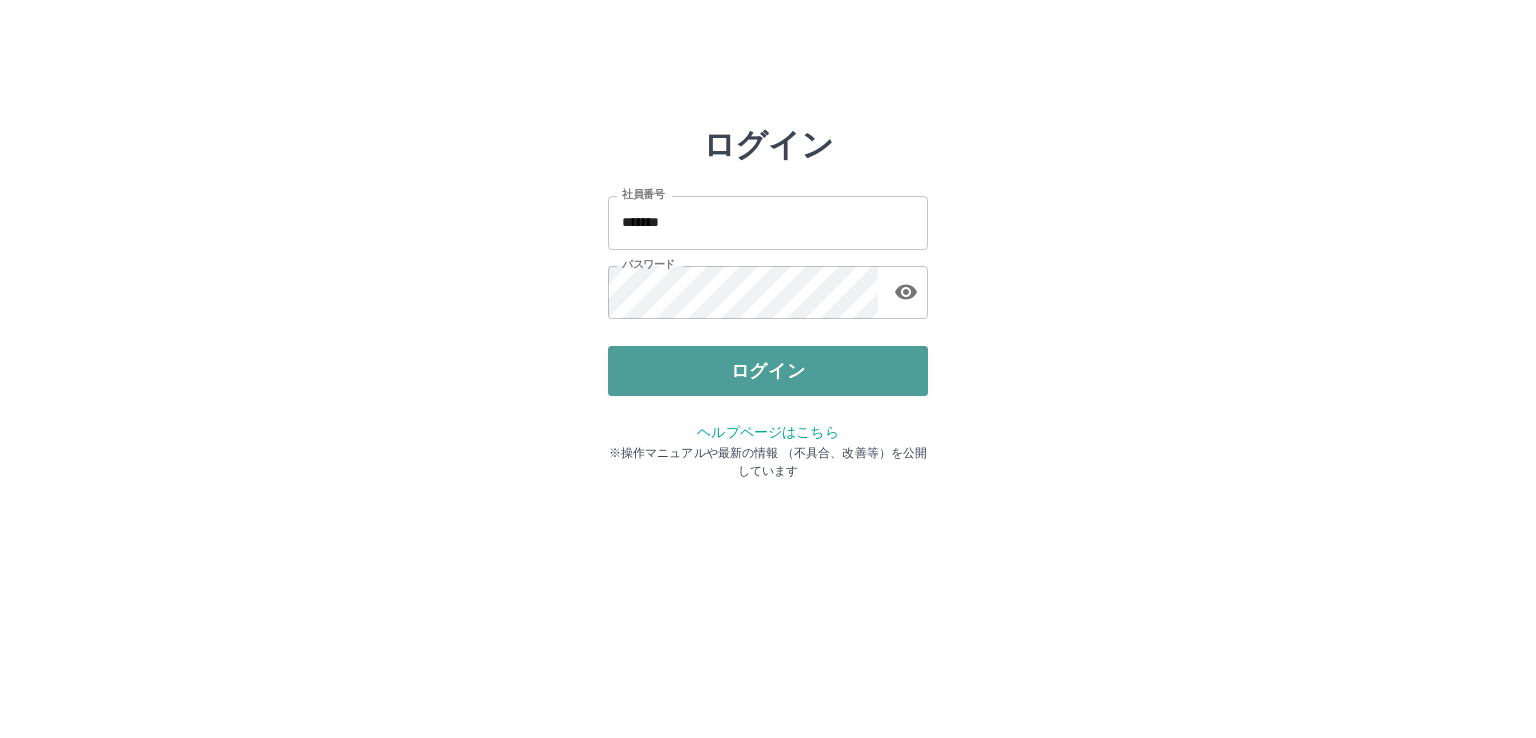 click on "ログイン" at bounding box center (768, 371) 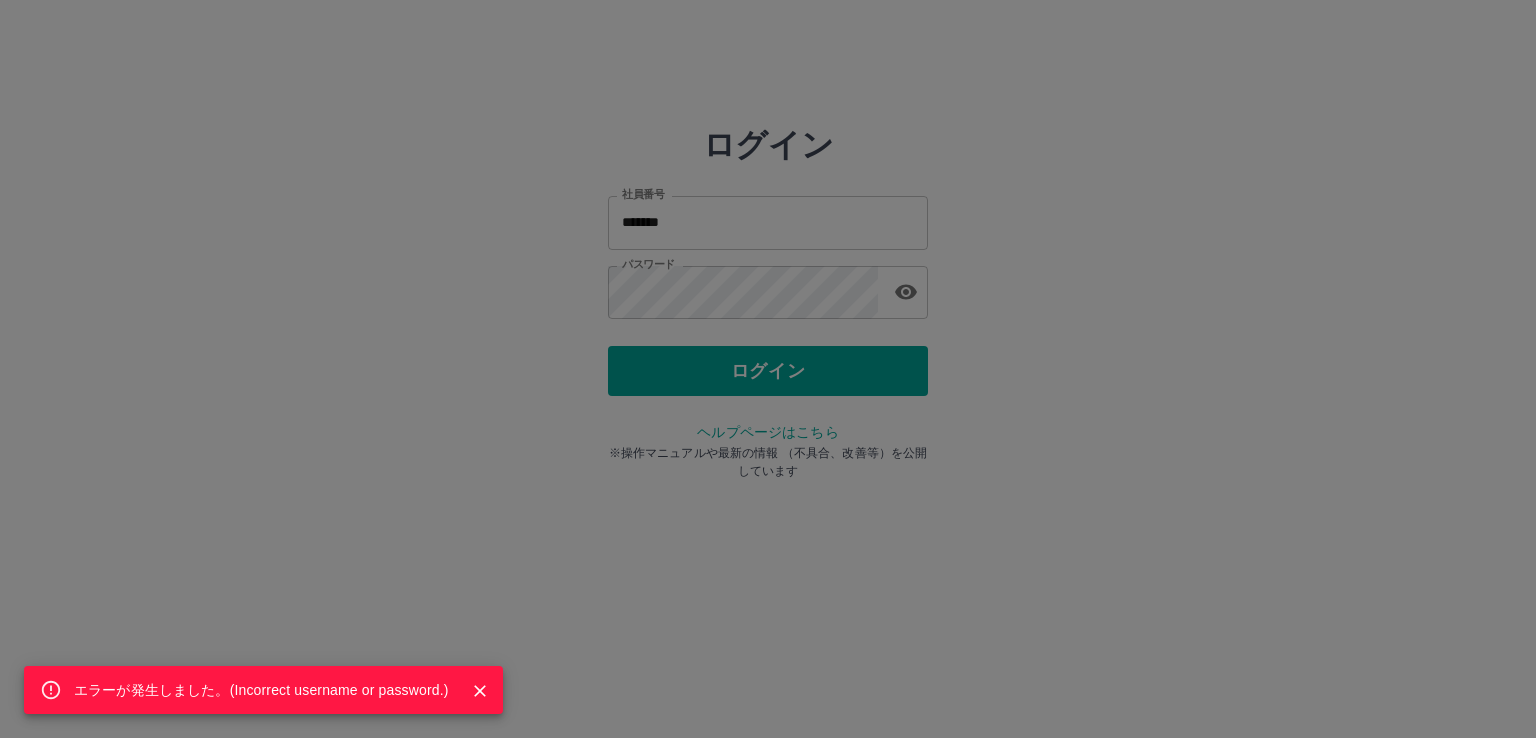 click on "エラーが発生しました。( Incorrect username or password. )" at bounding box center (768, 369) 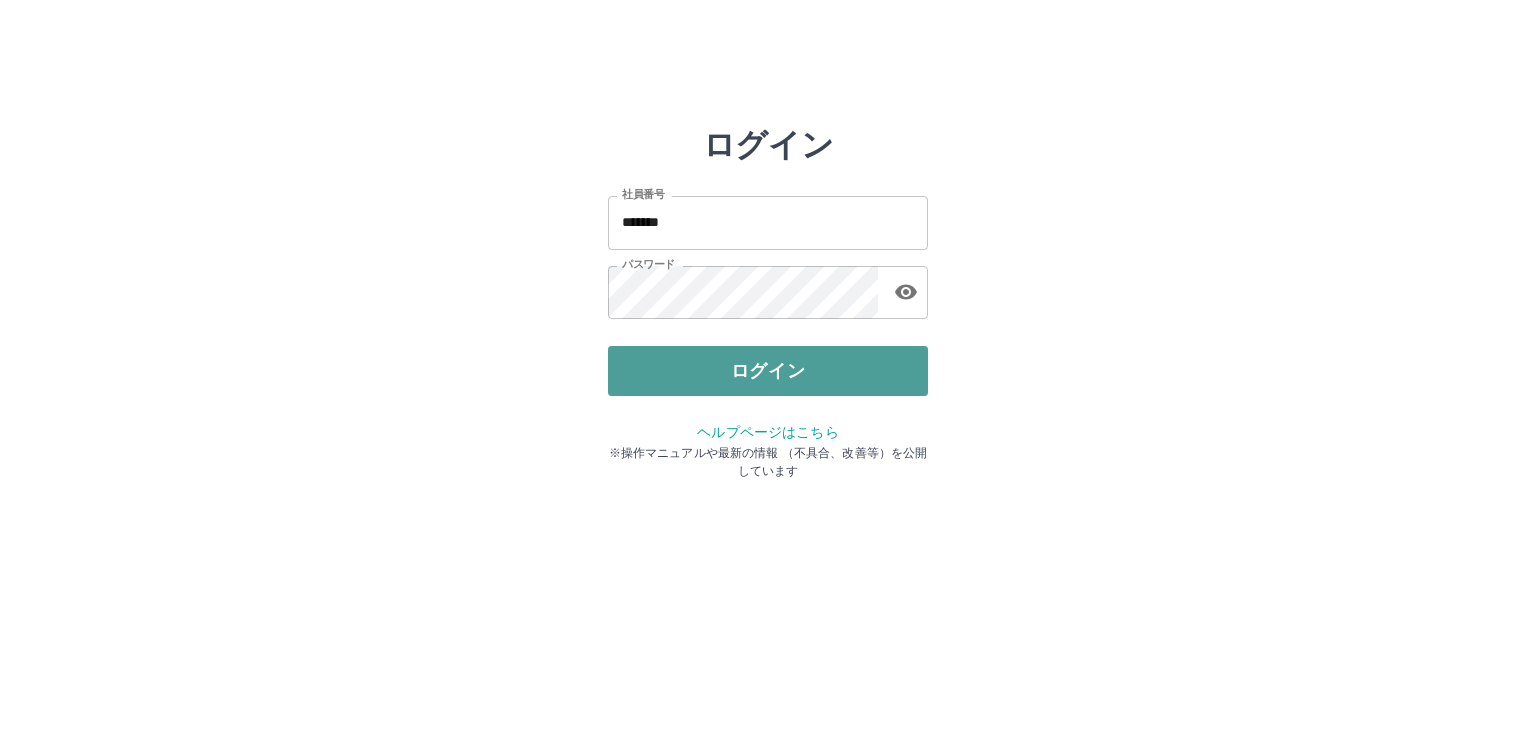 click on "ログイン" at bounding box center [768, 371] 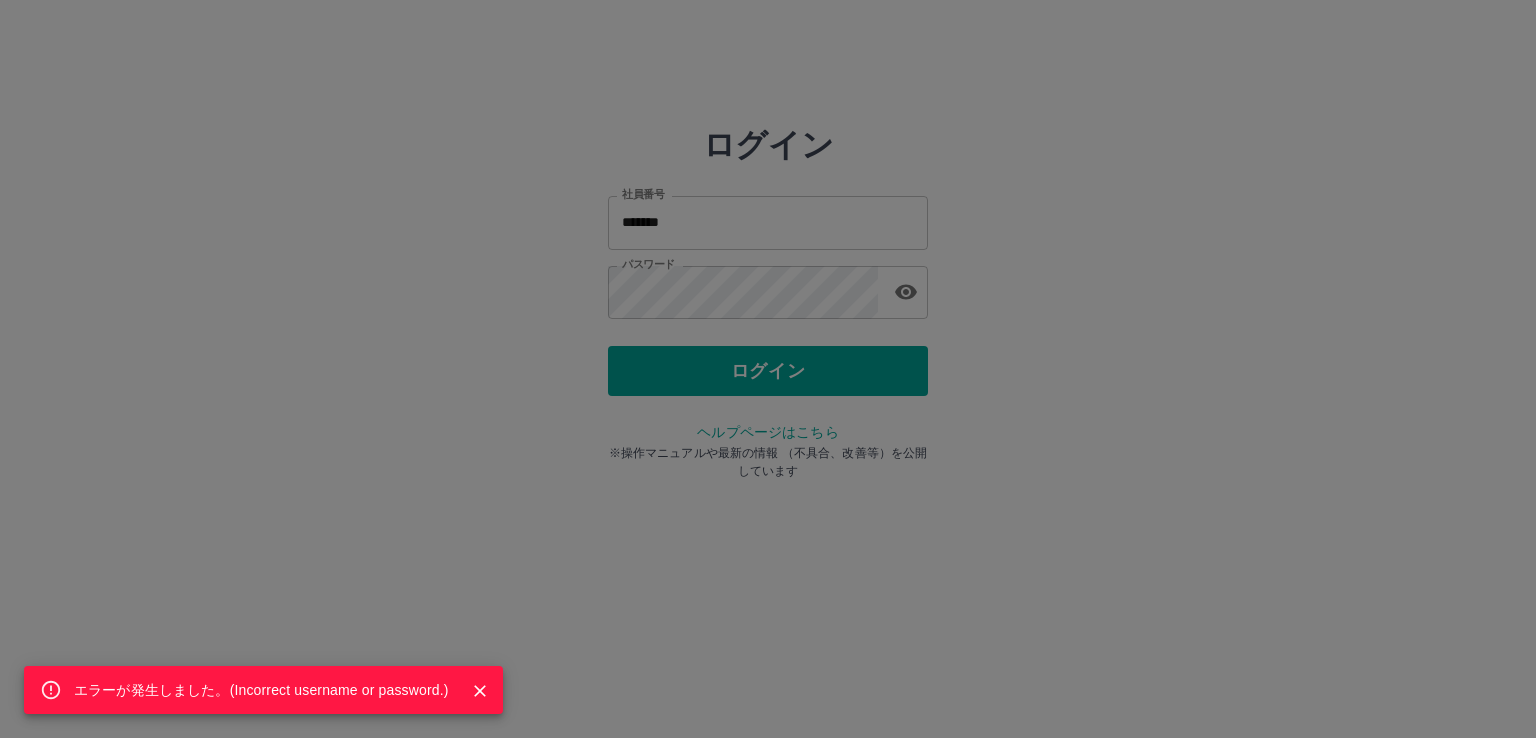 click on "エラーが発生しました。( Incorrect username or password. )" at bounding box center (768, 369) 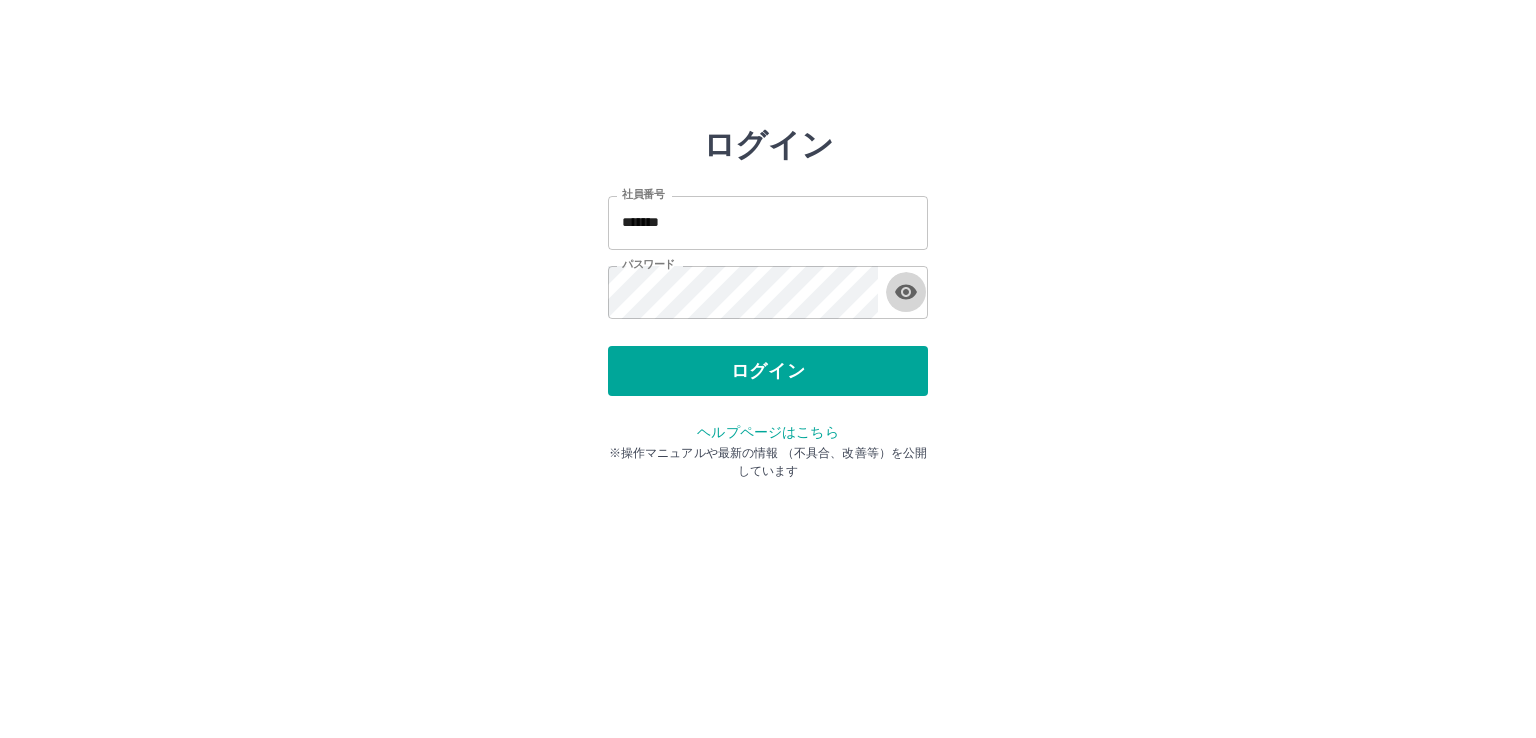 click 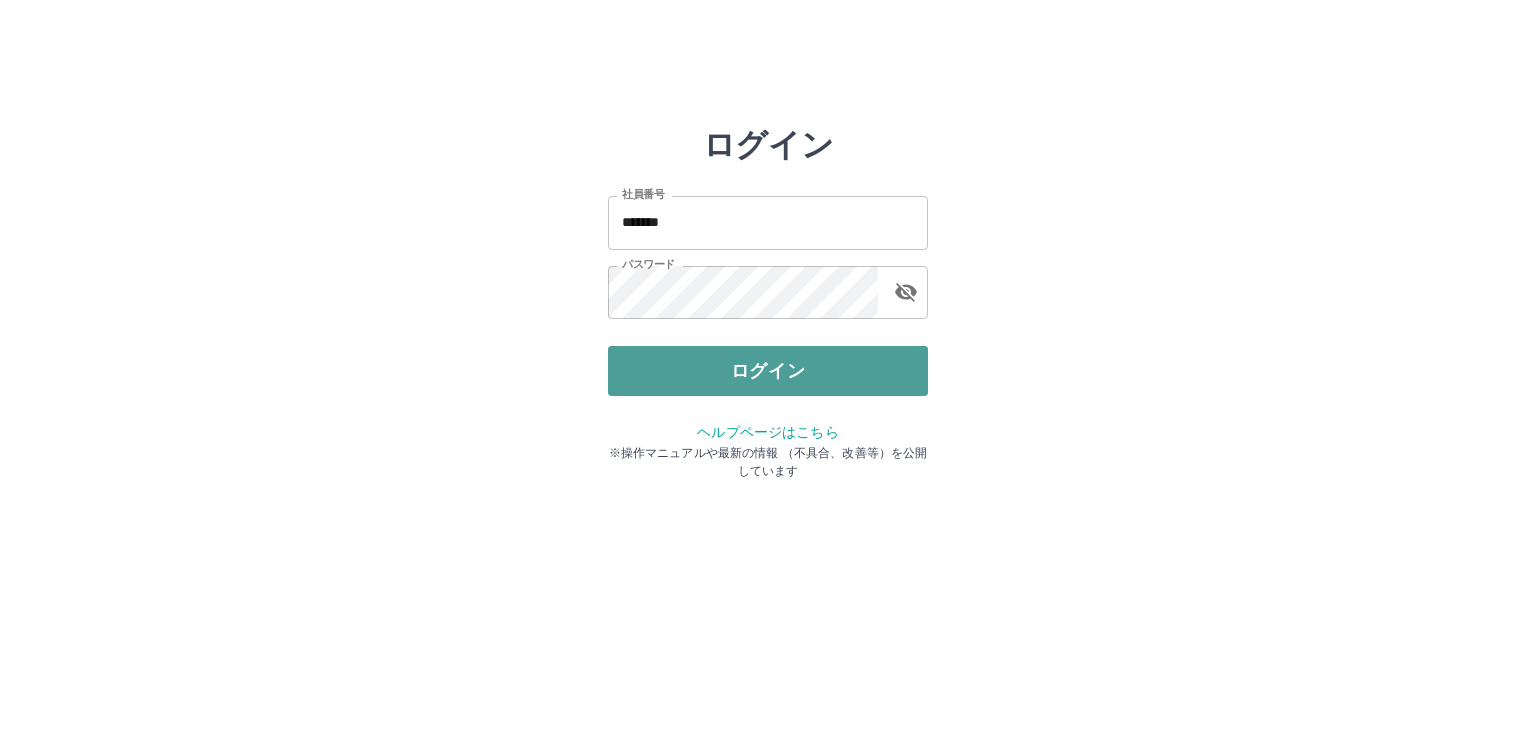 click on "ログイン" at bounding box center [768, 371] 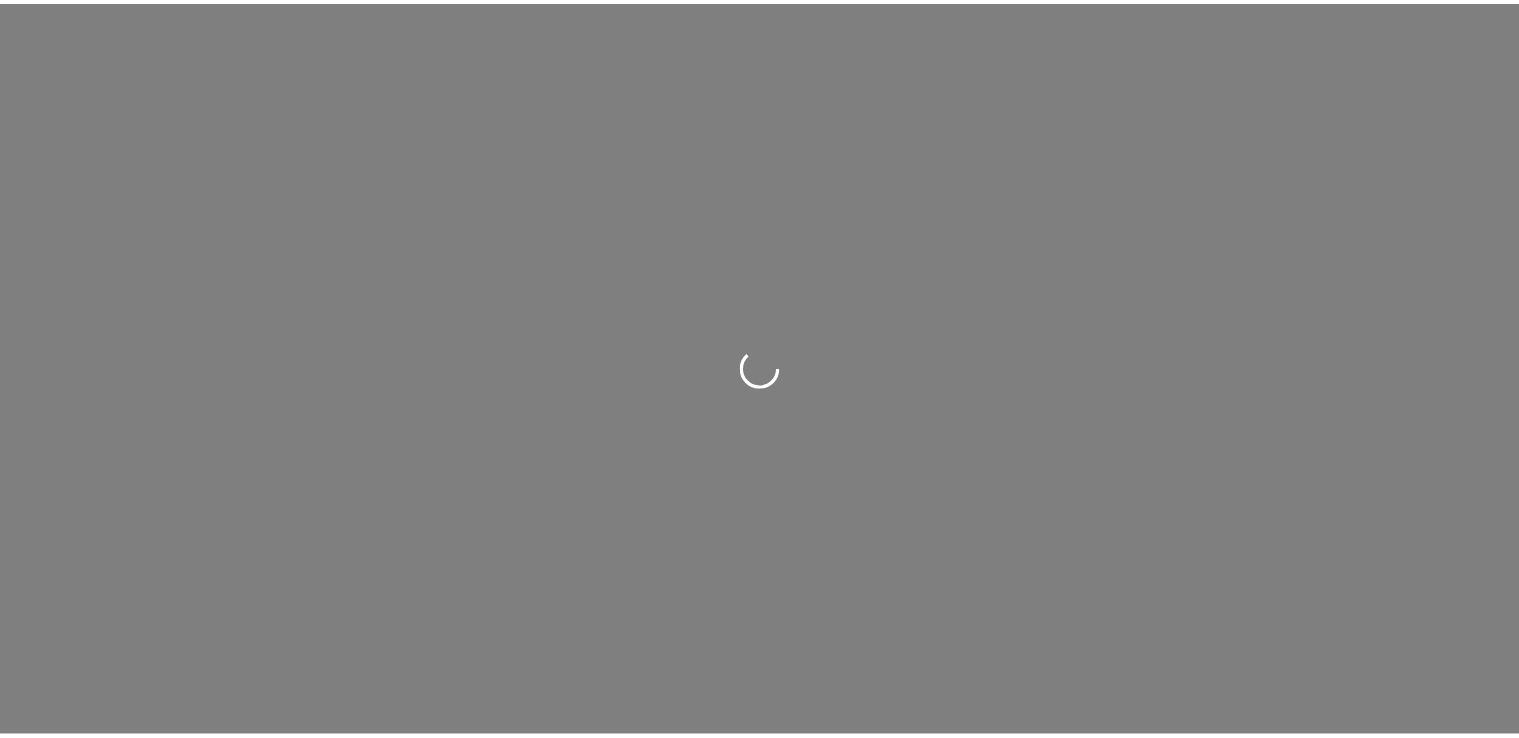 scroll, scrollTop: 0, scrollLeft: 0, axis: both 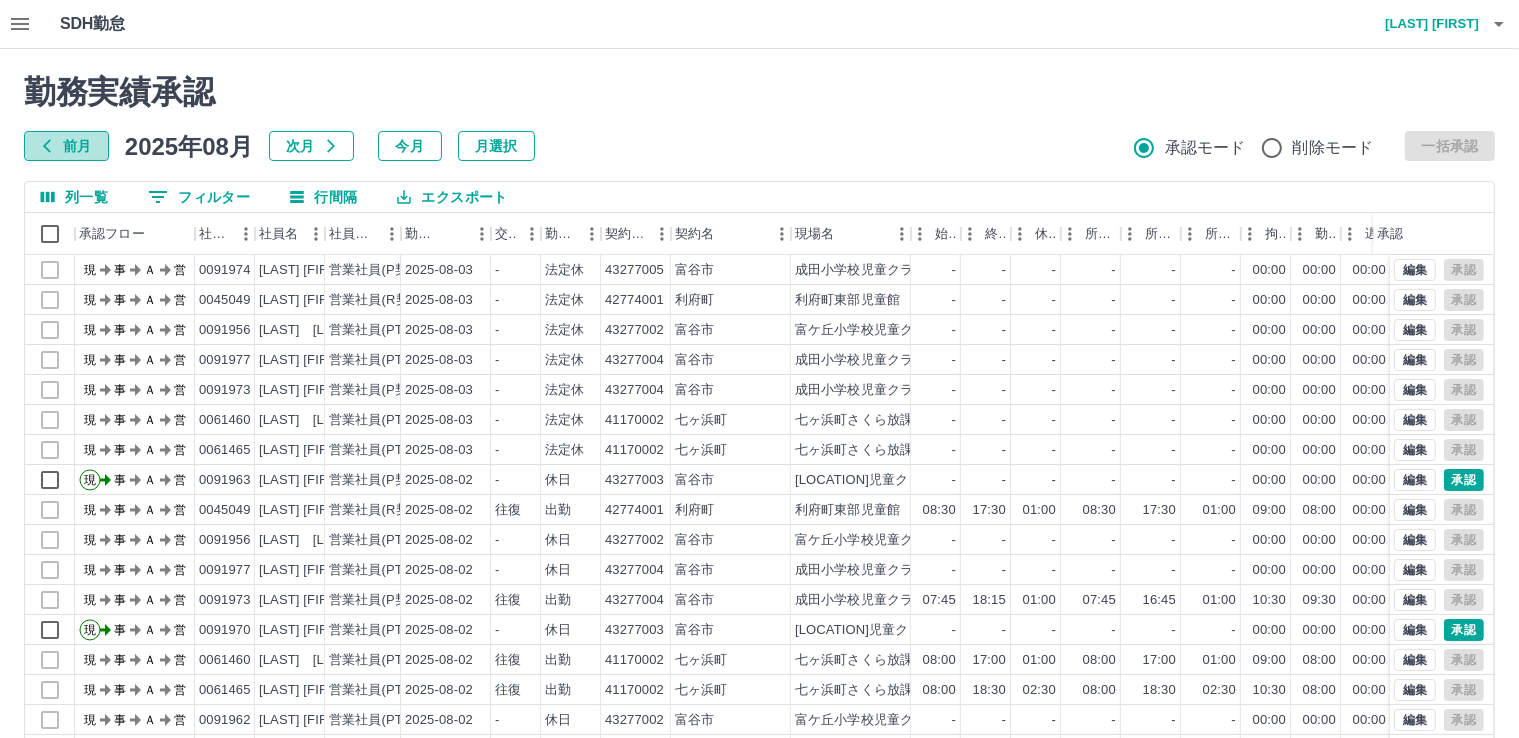 click on "前月" at bounding box center [66, 146] 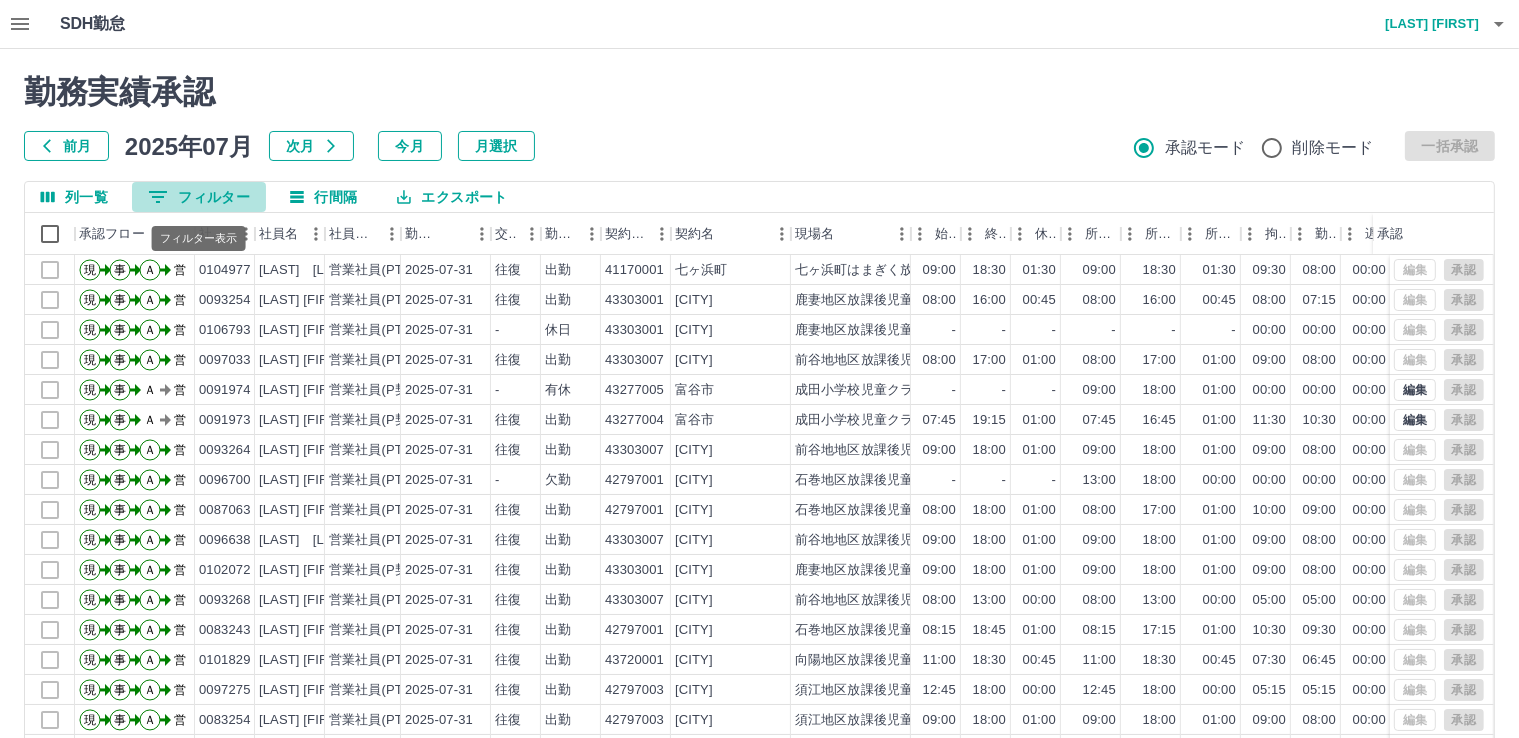 click on "0 フィルター" at bounding box center [199, 197] 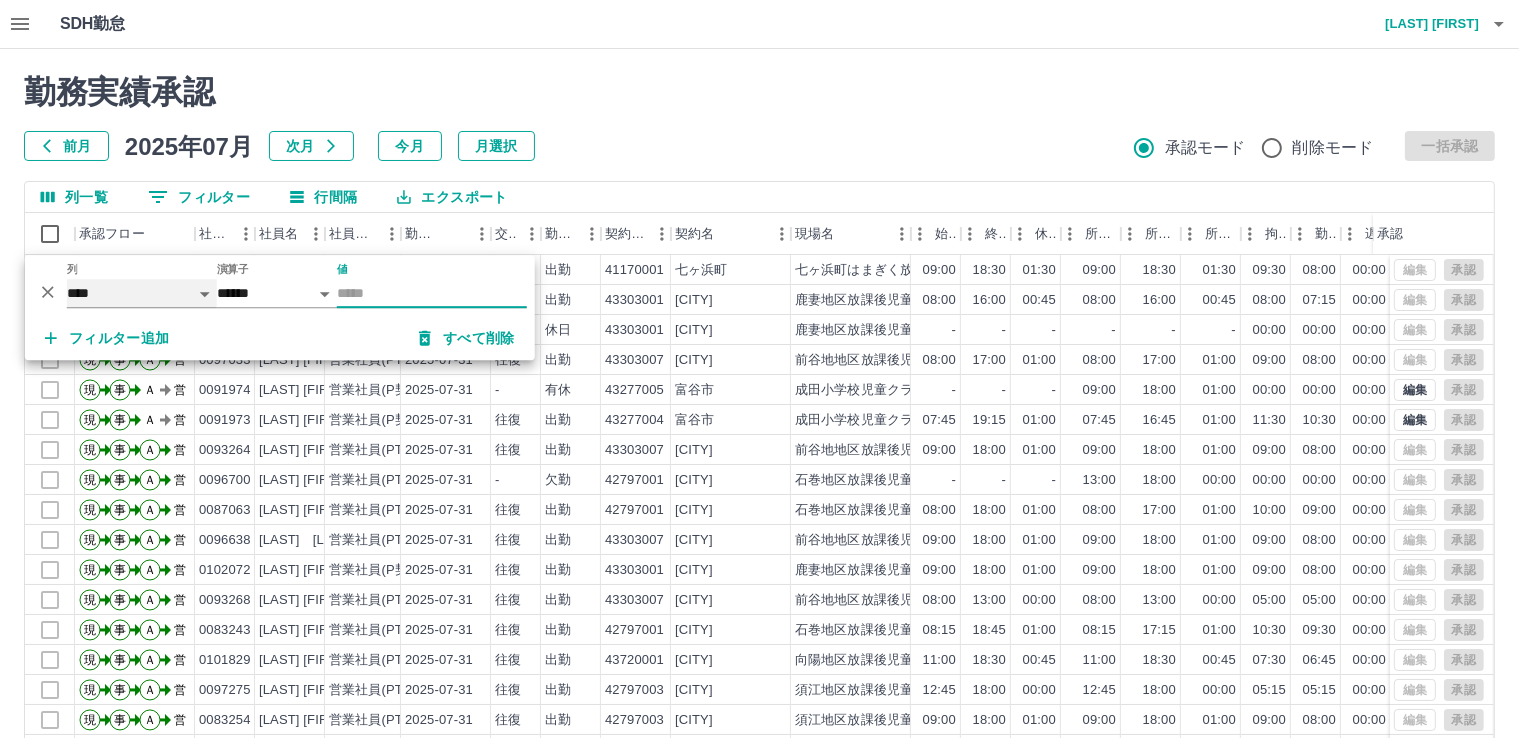 click on "**** *** **** *** *** **** ***** *** *** ** ** ** **** **** **** ** ** *** **** *****" at bounding box center [142, 293] 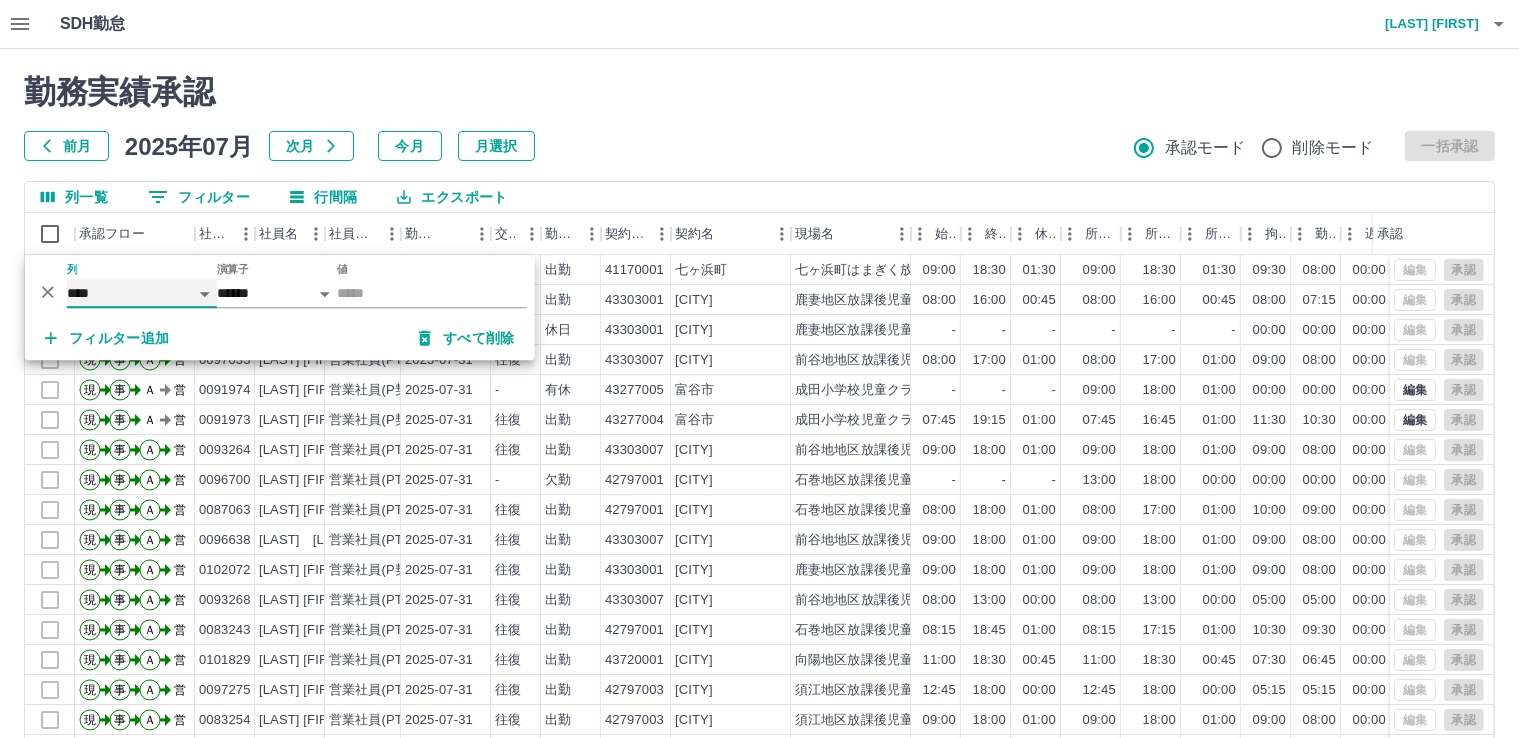 click on "**** *** **** *** *** **** ***** *** *** ** ** ** **** **** **** ** ** *** **** *****" at bounding box center [142, 293] 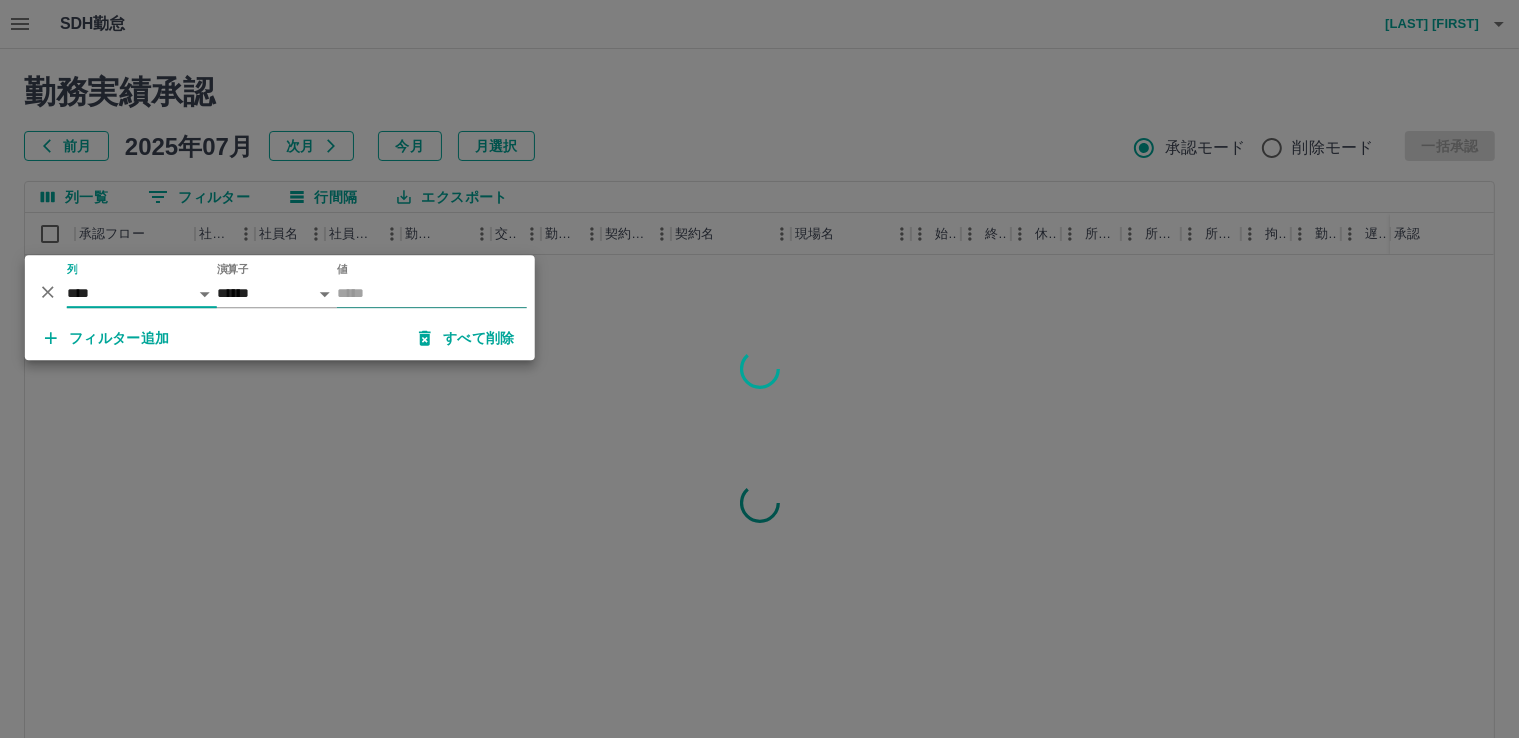 click on "値" at bounding box center (432, 293) 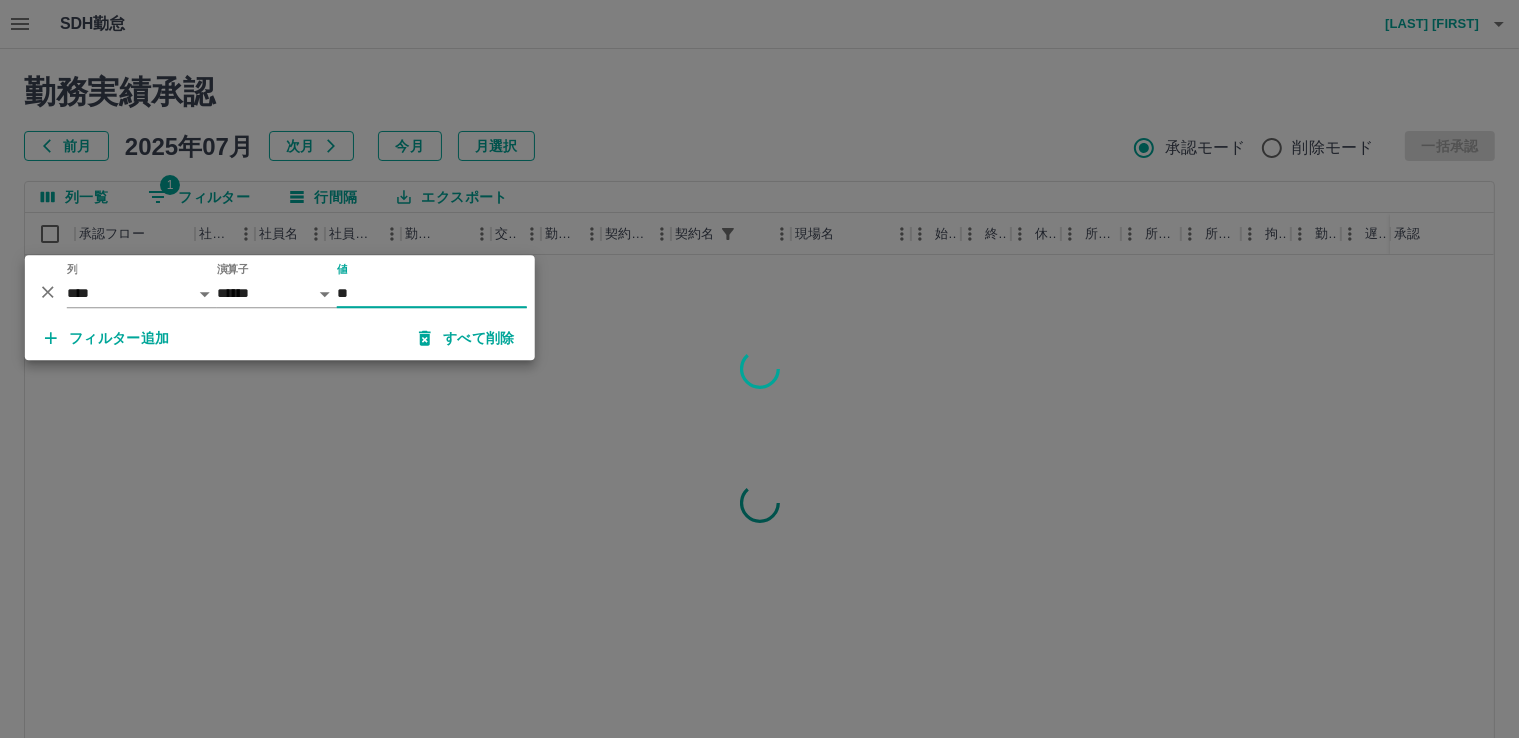 type on "*" 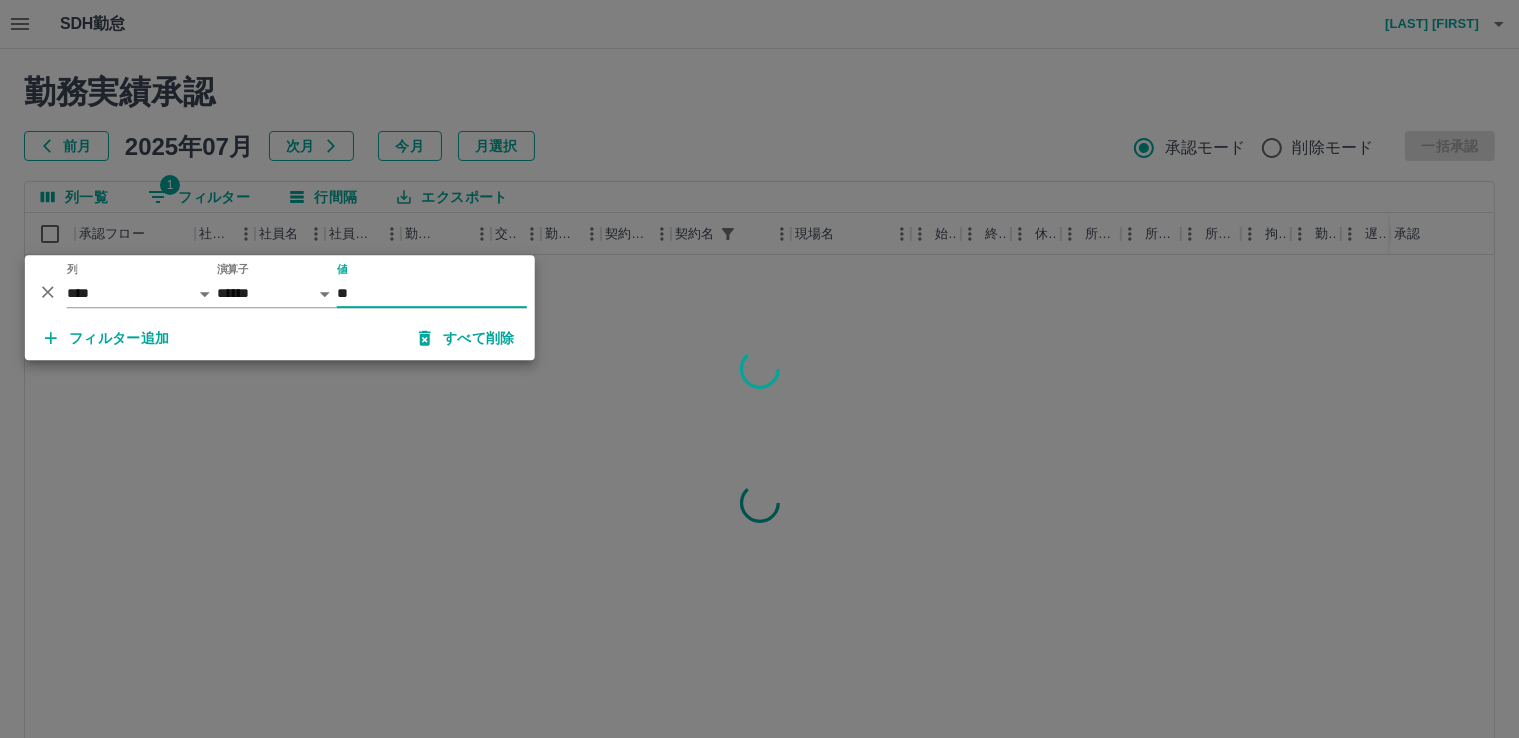 type on "**" 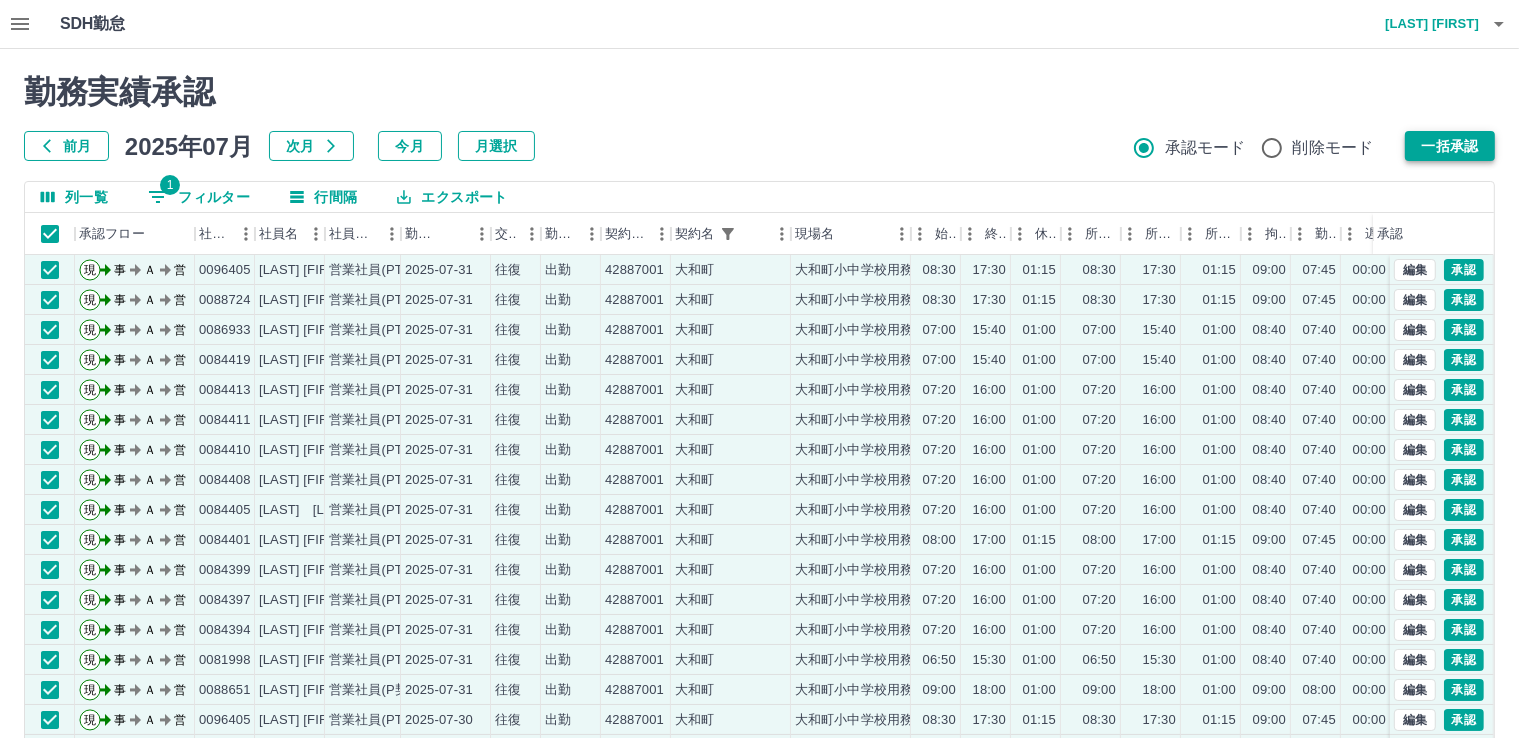click on "一括承認" at bounding box center (1450, 146) 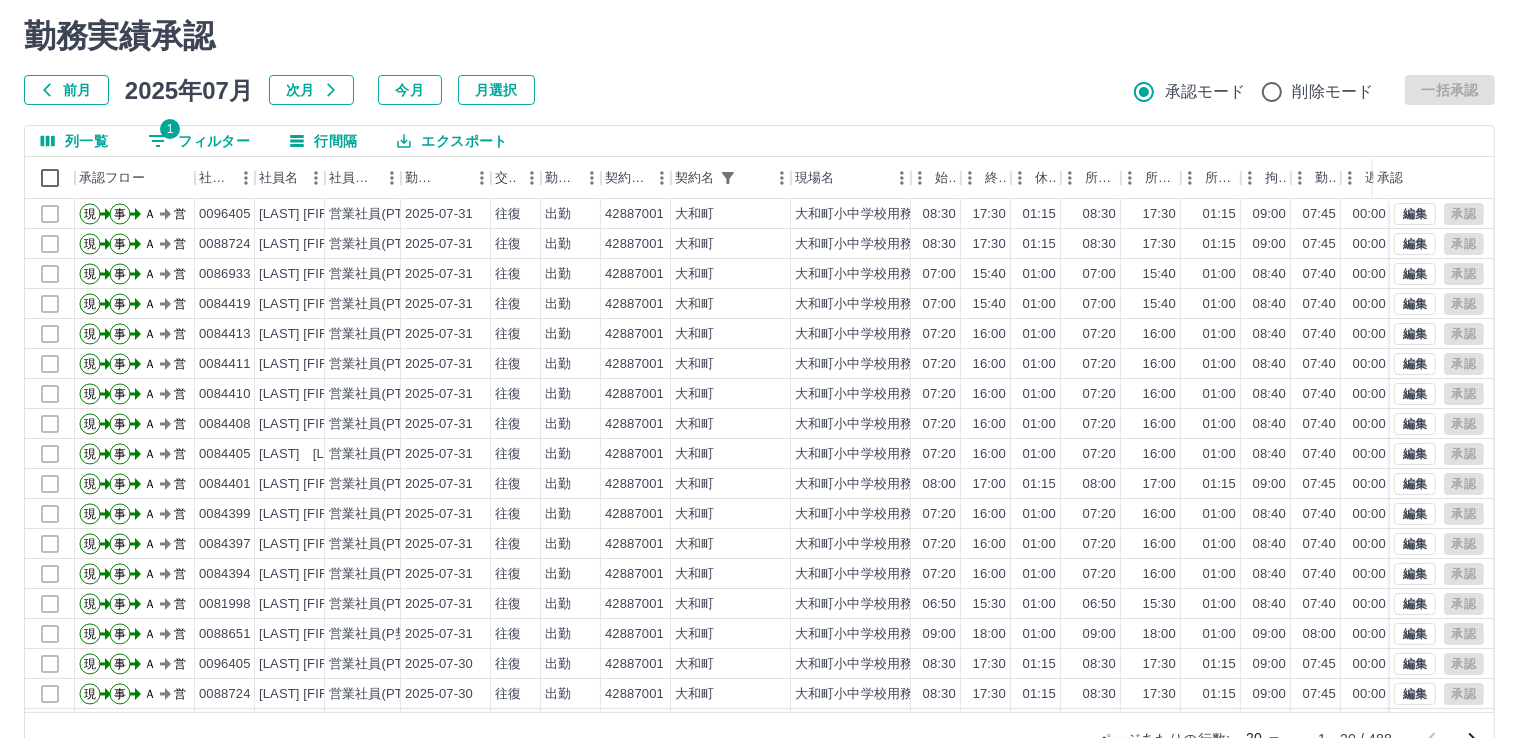 scroll, scrollTop: 108, scrollLeft: 0, axis: vertical 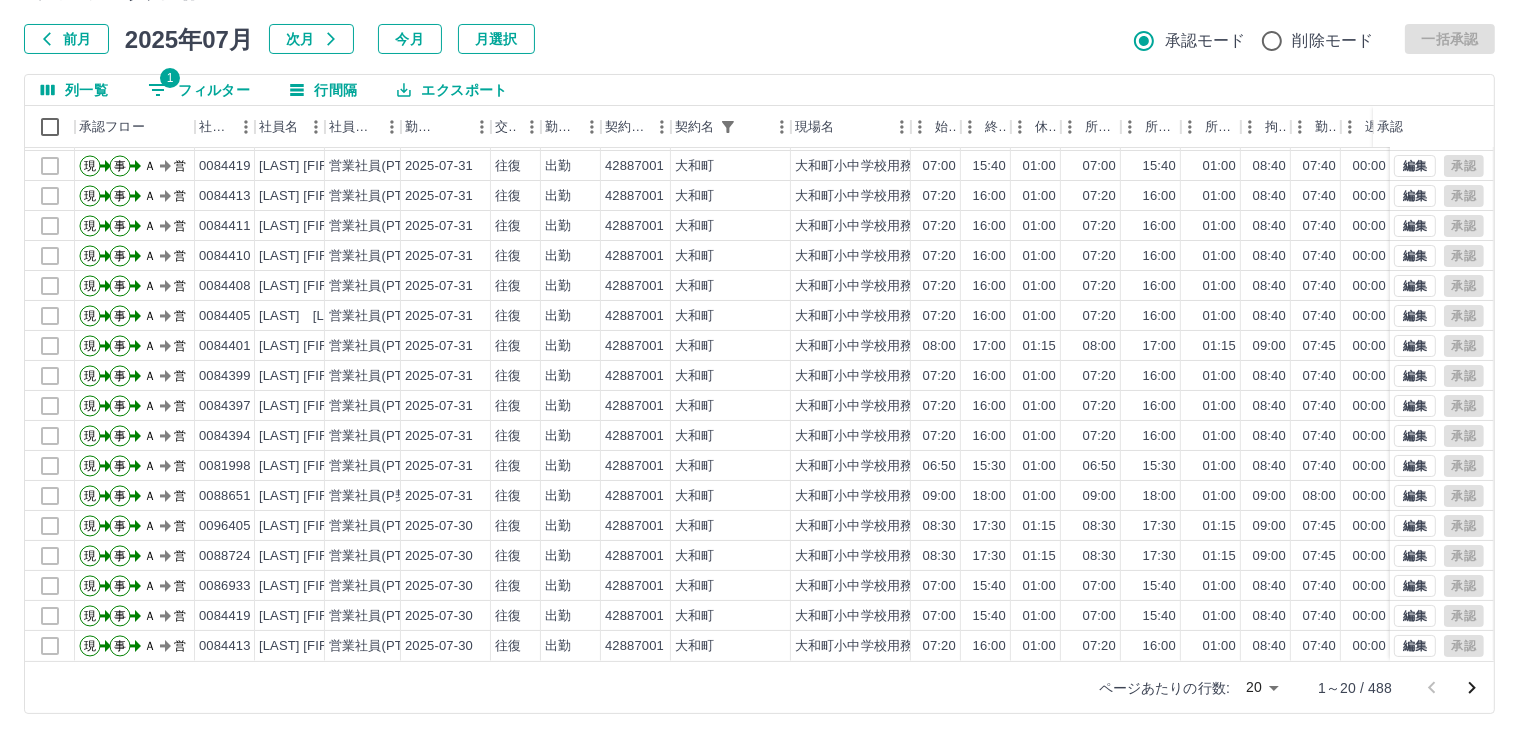 click on "SDH勤怠 佐藤　理絵 勤務実績承認 前月 2025年07月 次月 今月 月選択 承認モード 削除モード 一括承認 列一覧 1 フィルター 行間隔 エクスポート 承認フロー 社員番号 社員名 社員区分 勤務日 交通費 勤務区分 契約コード 契約名 現場名 始業 終業 休憩 所定開始 所定終業 所定休憩 拘束 勤務 遅刻等 コメント ステータス 承認 現 事 Ａ 営 0088724 [LAST]　[LAST] 営業社員(PT契約) 2025-07-31 往復 出勤 42887001 [CITY] [CITY]用務員 08:30 17:30 01:15 08:30 17:30 01:15 09:00 07:45 00:00 AM承認待 現 事 Ａ 営 0086933 [LAST]　[LAST] 営業社員(PT契約) 2025-07-31 往復 出勤 42887001 [CITY] [CITY]用務員 07:00 15:40 01:00 07:00 15:40 01:00 08:40 07:40 00:00 AM承認待 現 事 Ａ 営 0084419 [LAST]　[LAST] 営業社員(PT契約) 2025-07-31 往復 出勤 42887001 [CITY] [CITY]用務員 07:00 15:40 01:00 07:00 15:40 01:00 08:40" at bounding box center [759, 315] 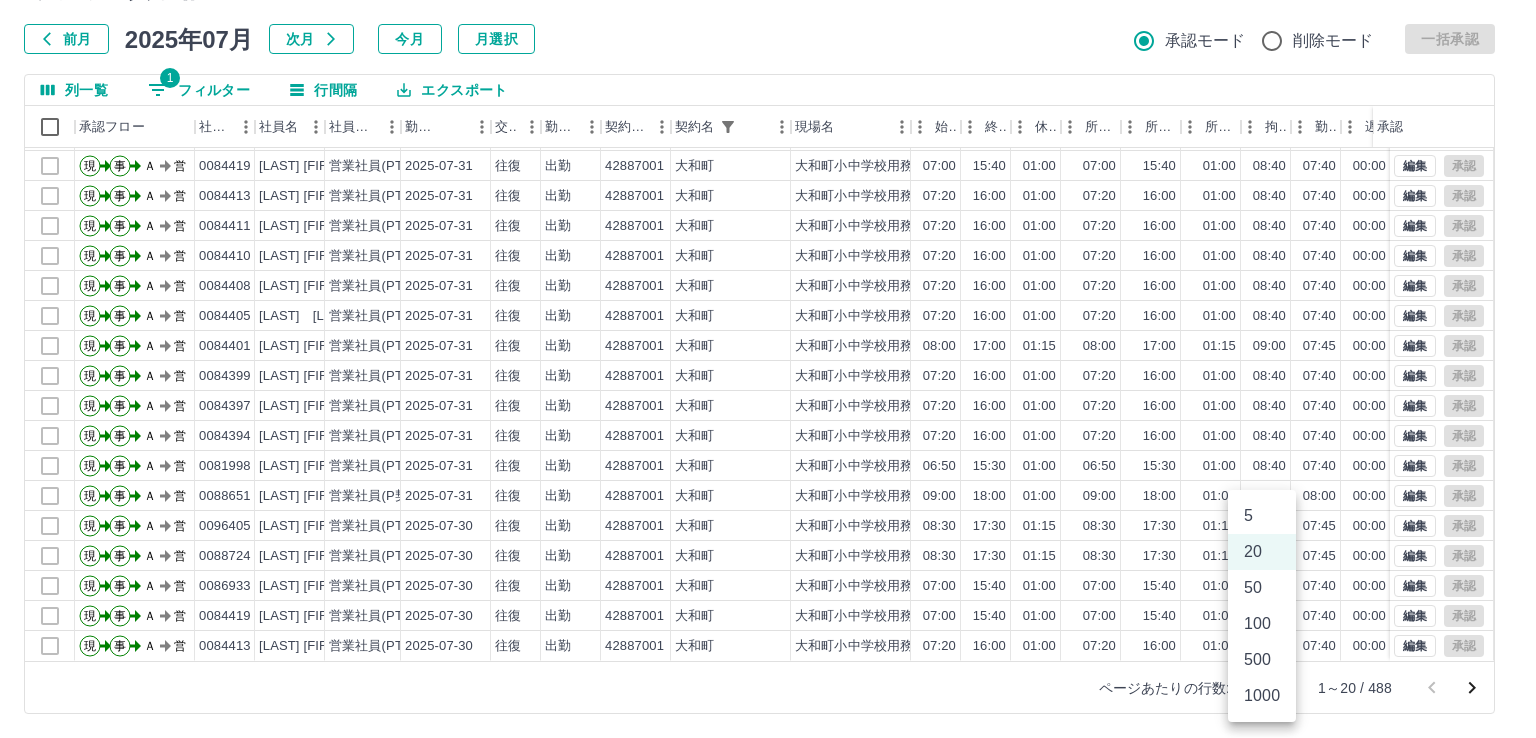 click on "1000" at bounding box center (1262, 696) 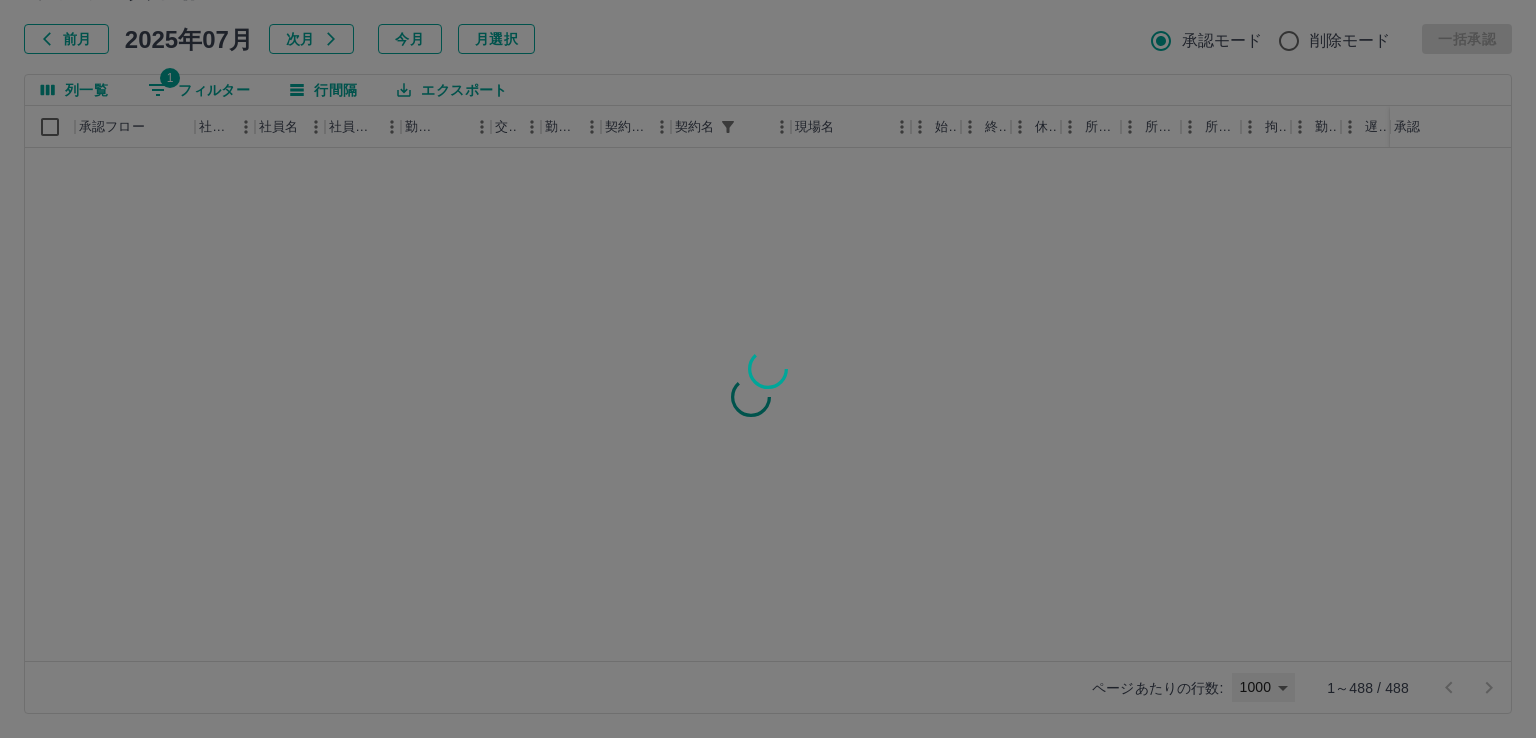 type on "****" 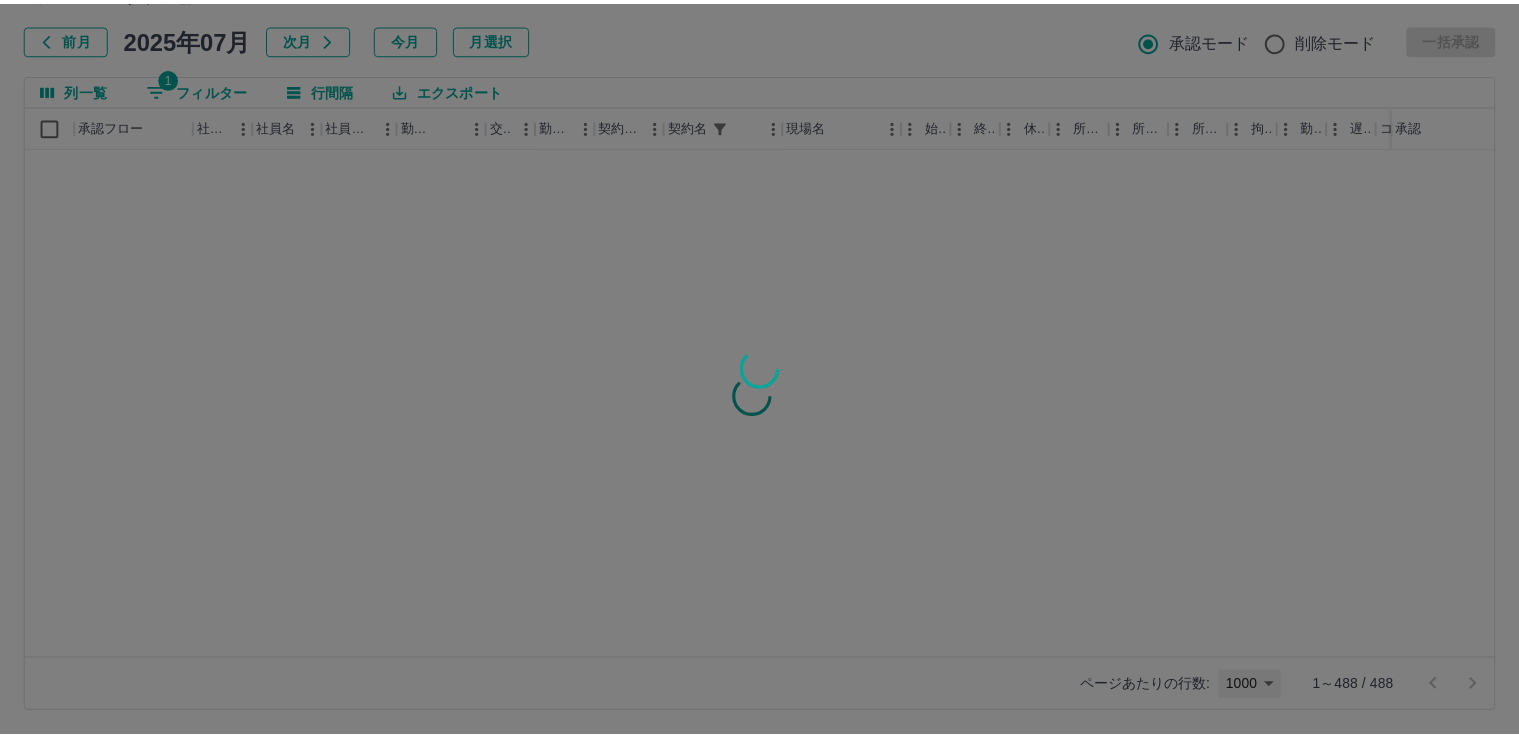 scroll, scrollTop: 0, scrollLeft: 0, axis: both 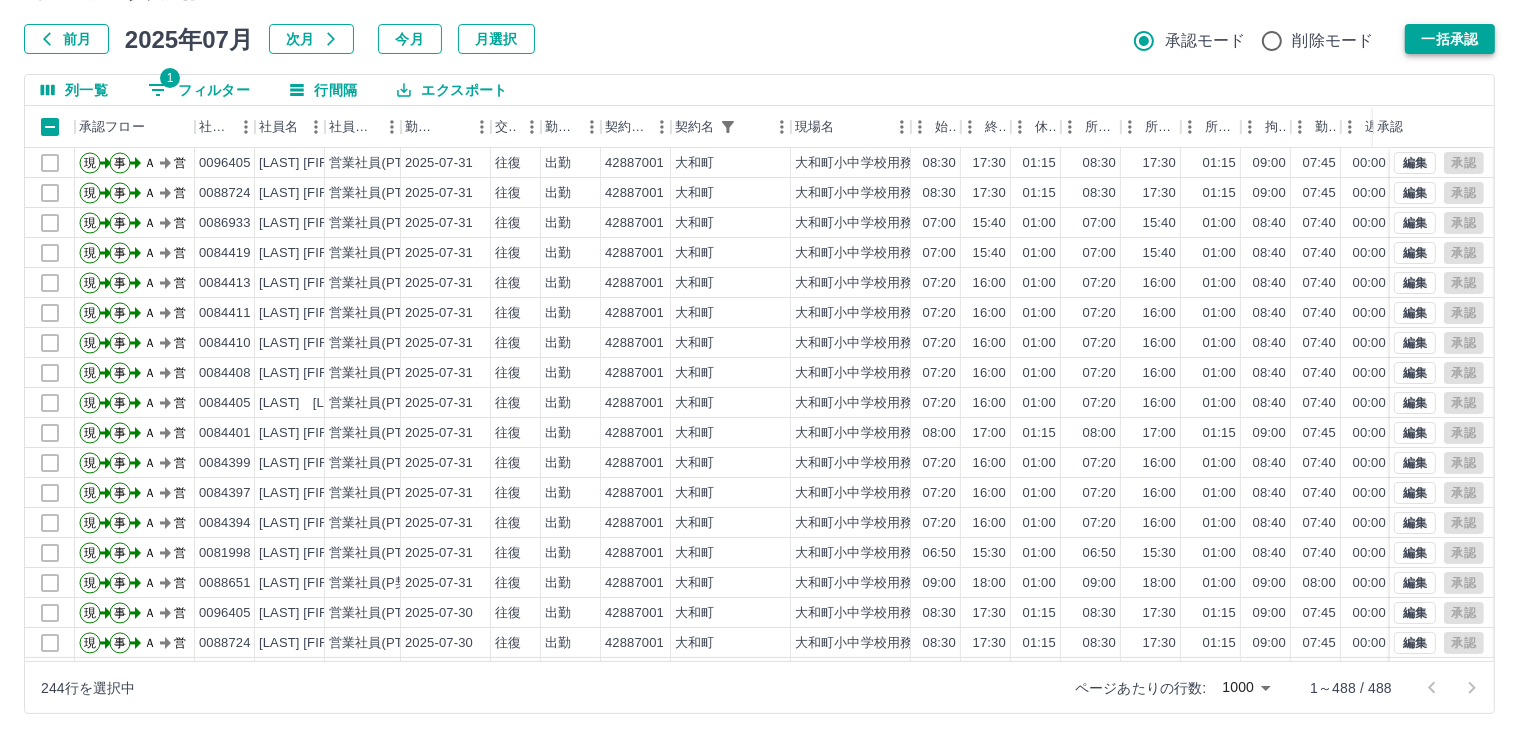 click on "一括承認" at bounding box center (1450, 39) 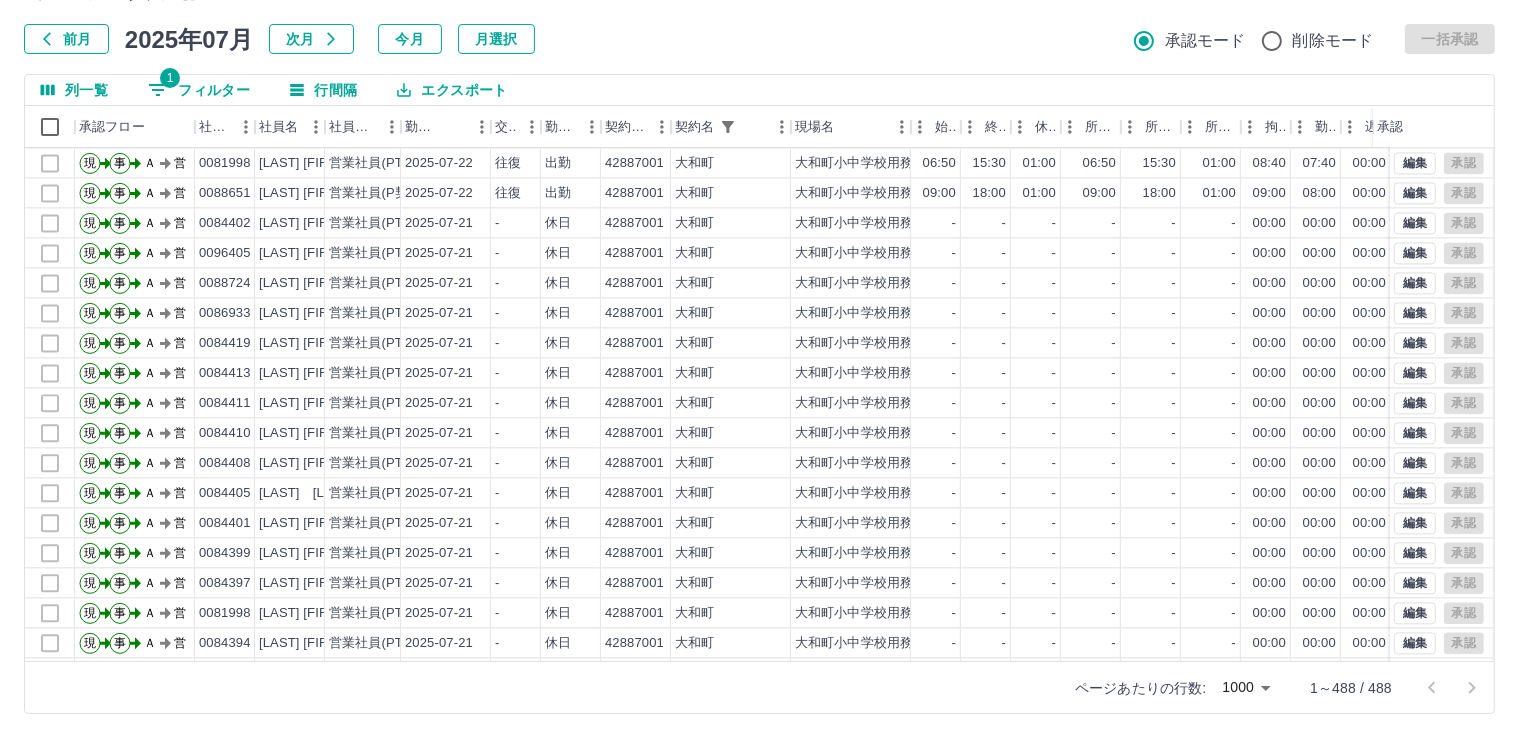 scroll, scrollTop: 5200, scrollLeft: 0, axis: vertical 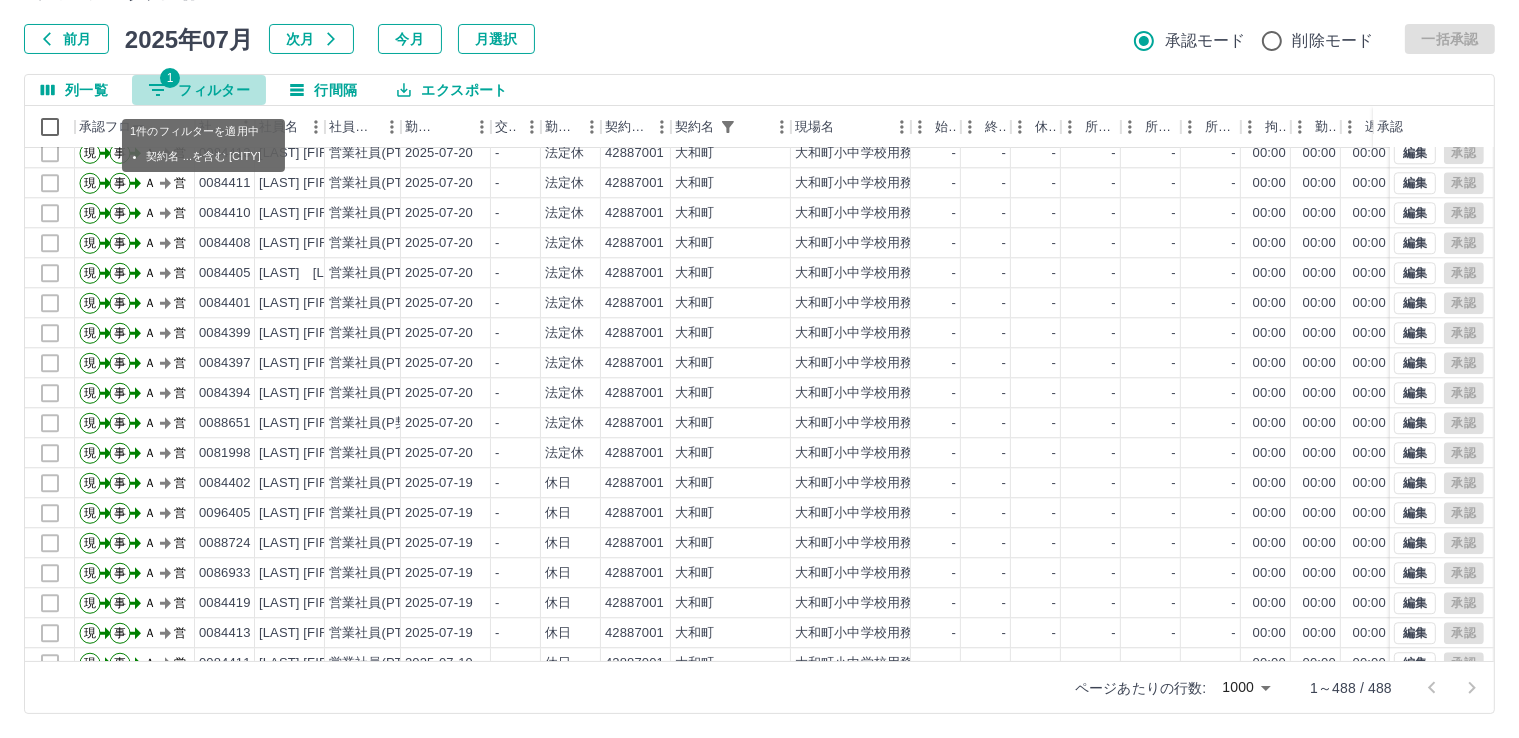 click on "1 フィルター" at bounding box center (199, 90) 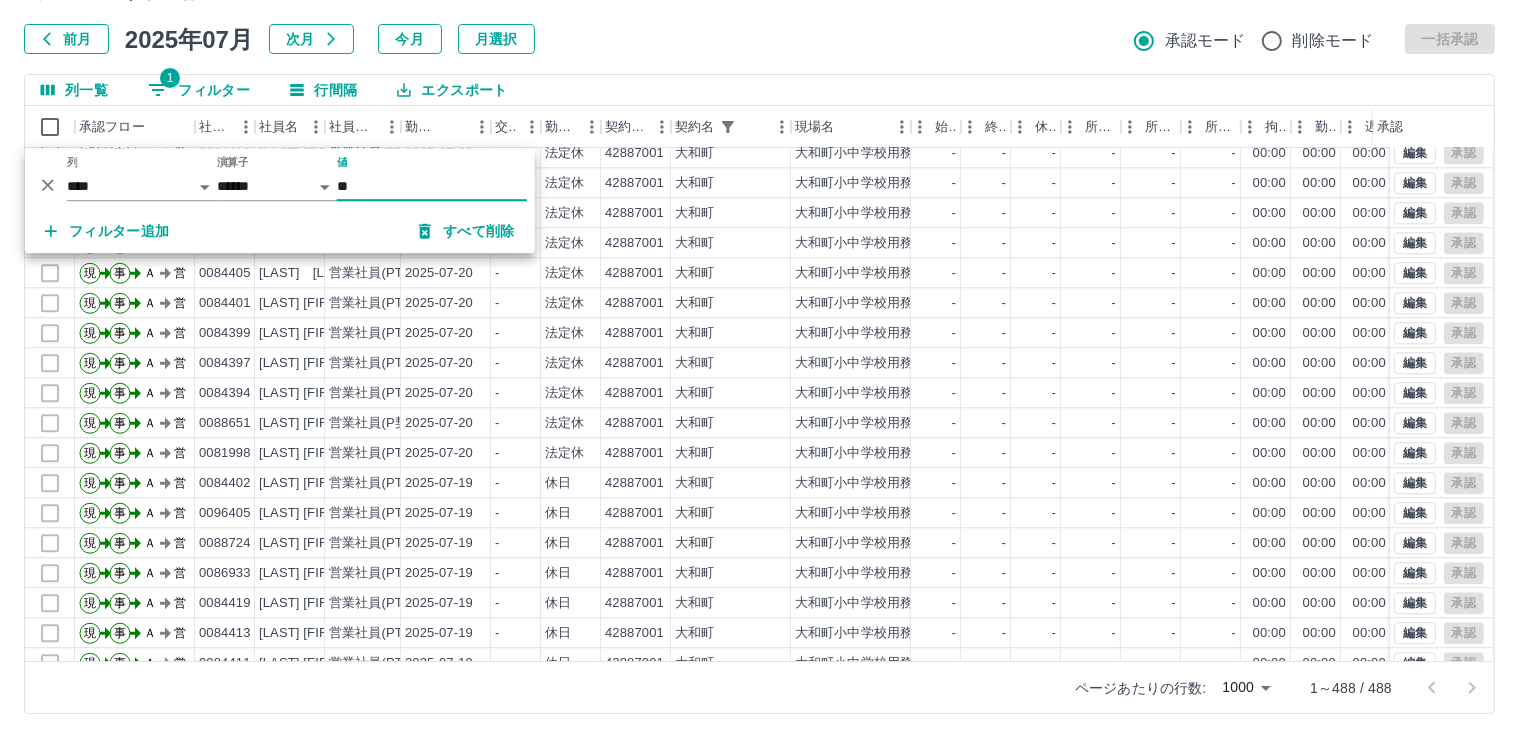 click on "**" at bounding box center (432, 186) 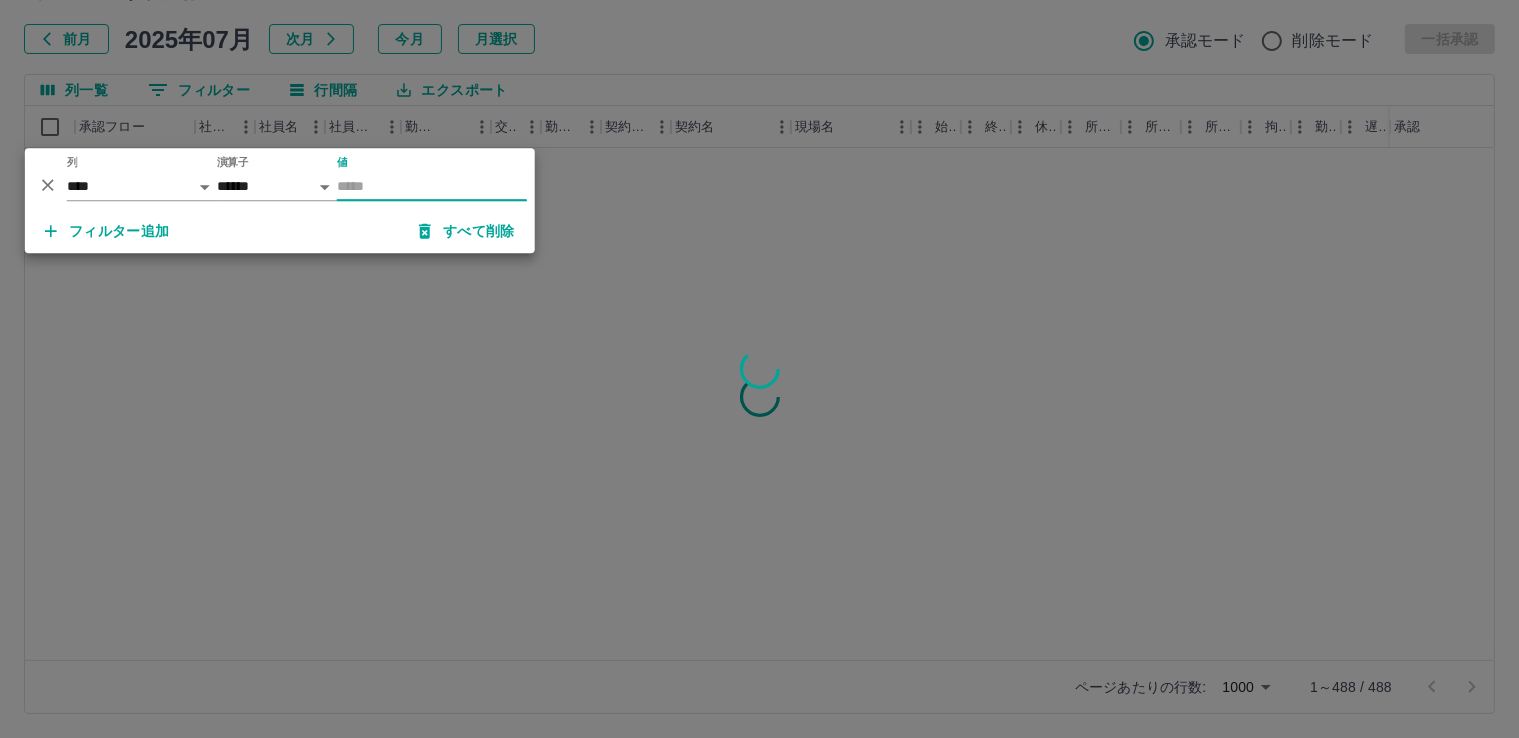 scroll, scrollTop: 0, scrollLeft: 0, axis: both 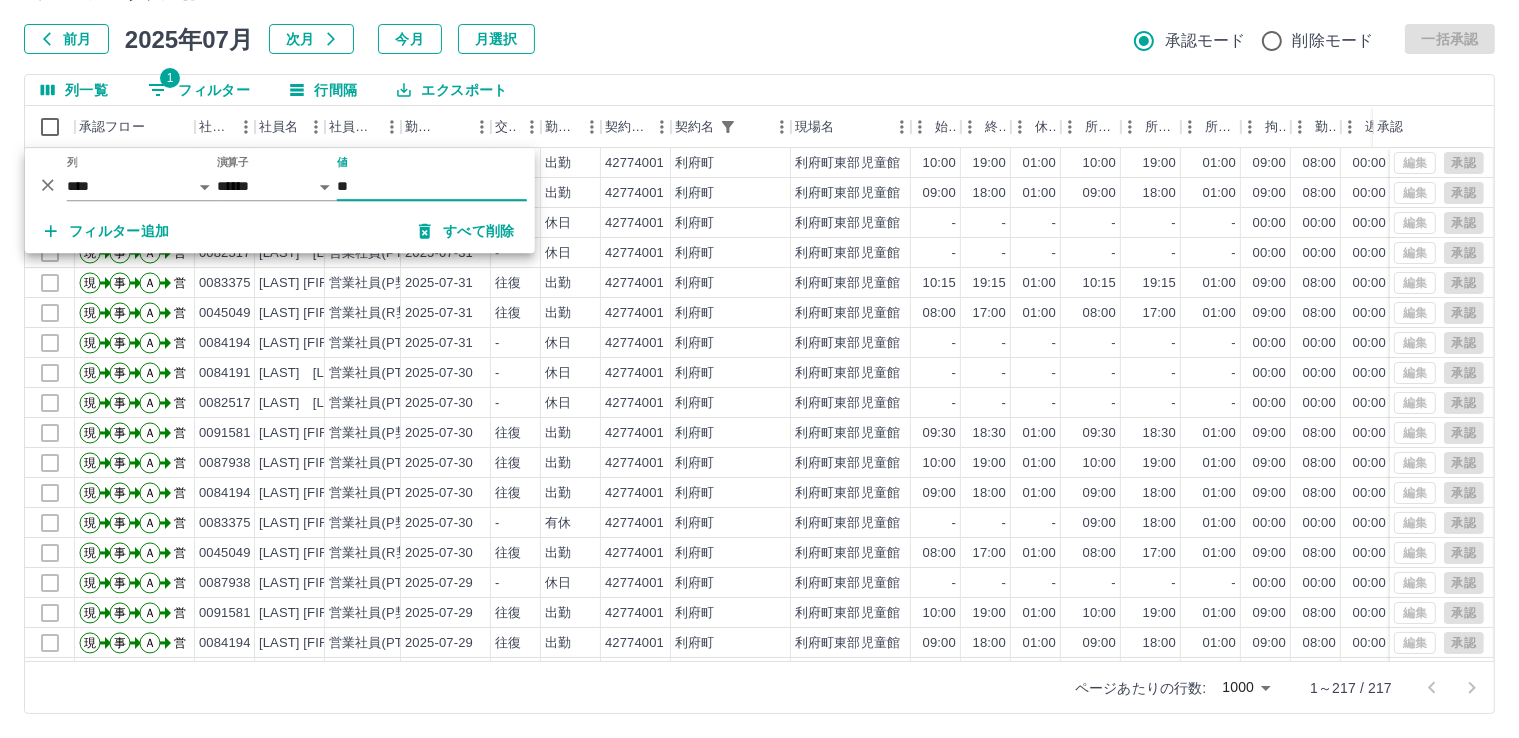 type on "**" 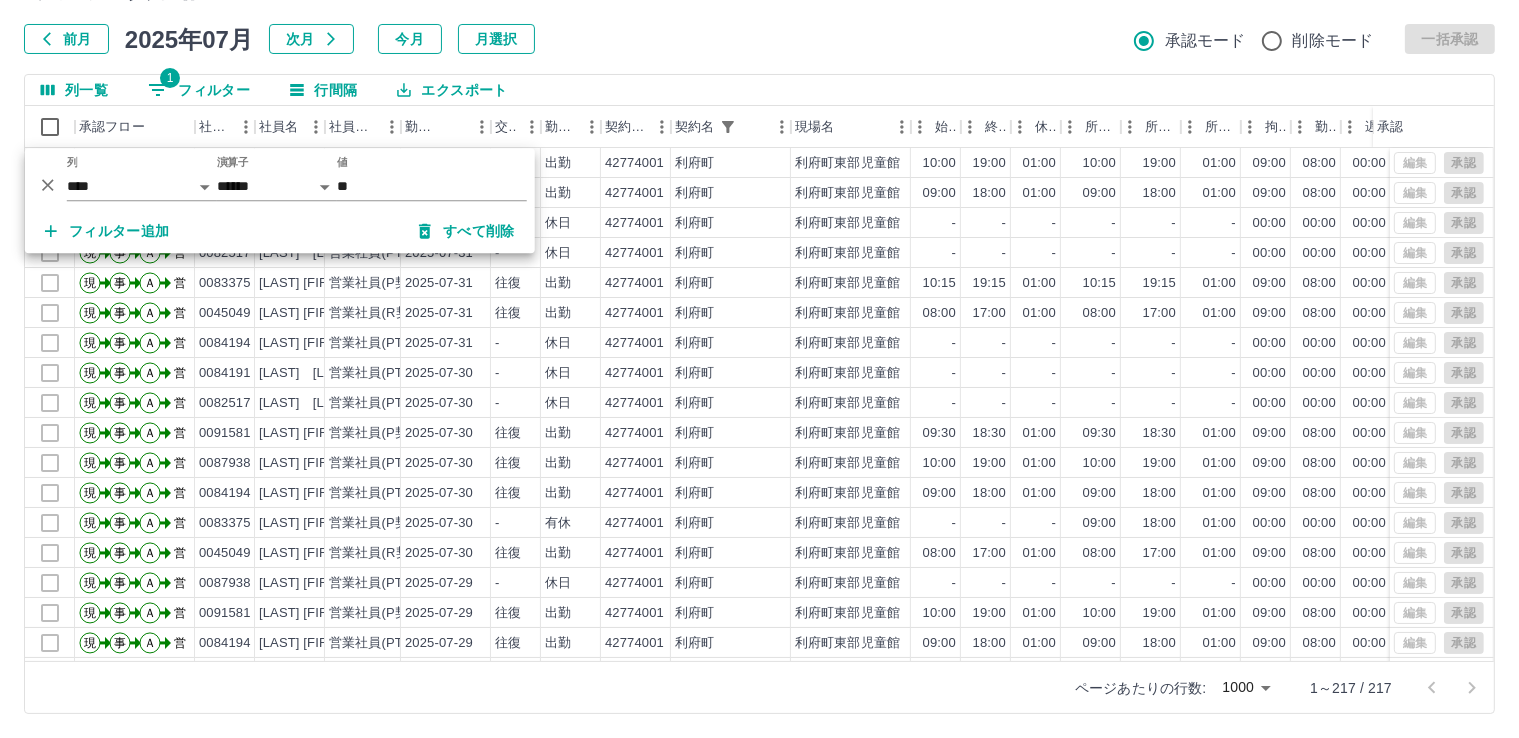 click on "前月 2025年07月 次月 今月 月選択 承認モード 削除モード 一括承認" at bounding box center [759, 39] 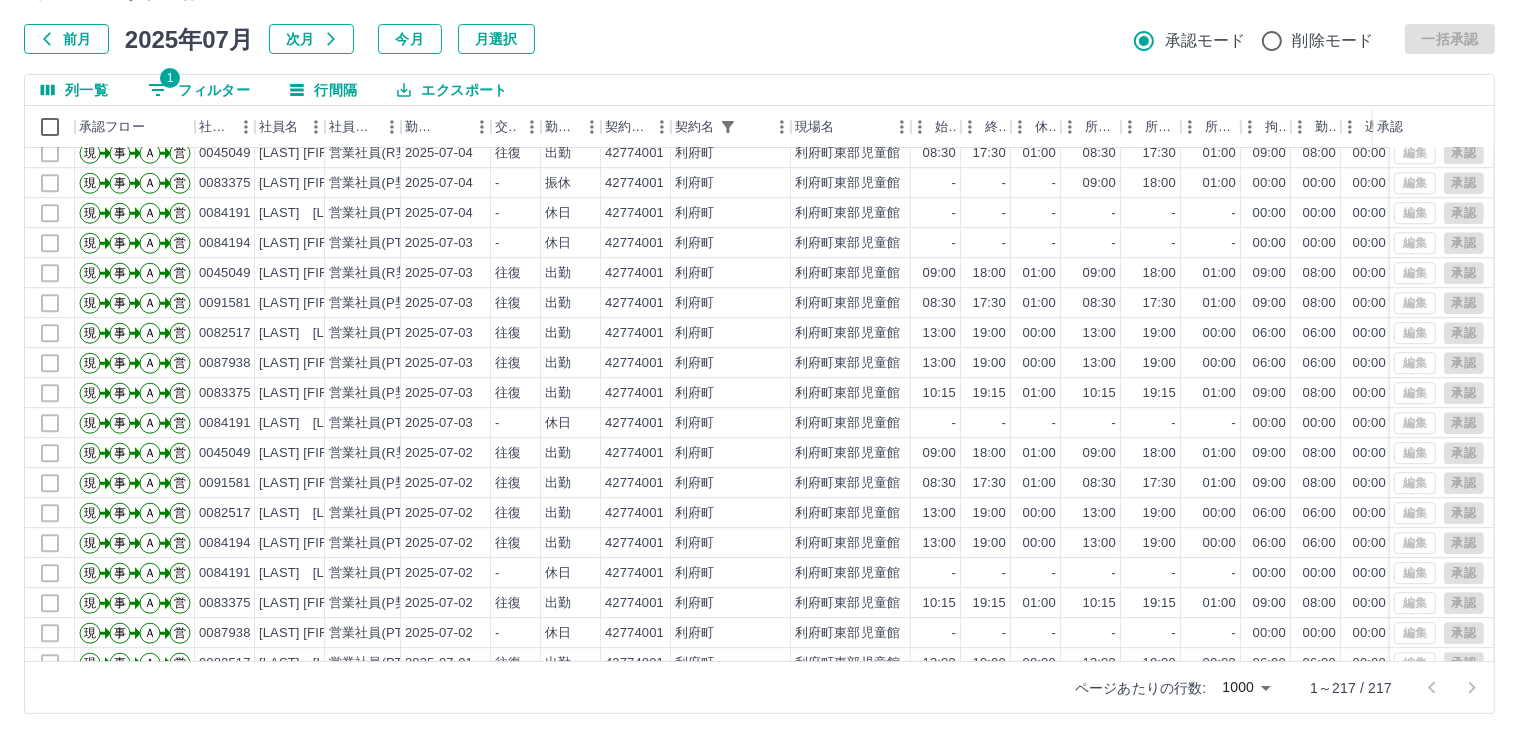scroll, scrollTop: 6012, scrollLeft: 0, axis: vertical 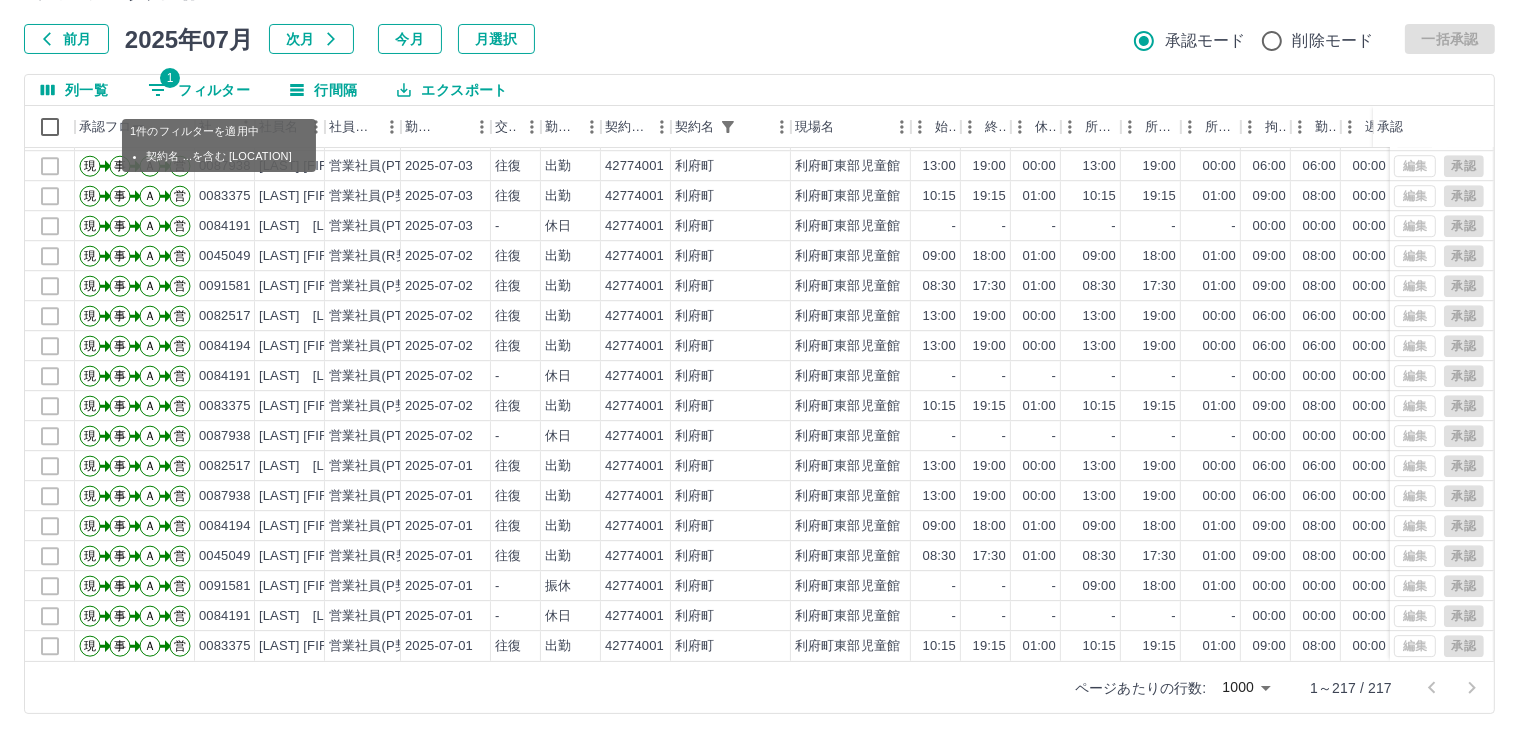 click on "1 フィルター" at bounding box center [199, 90] 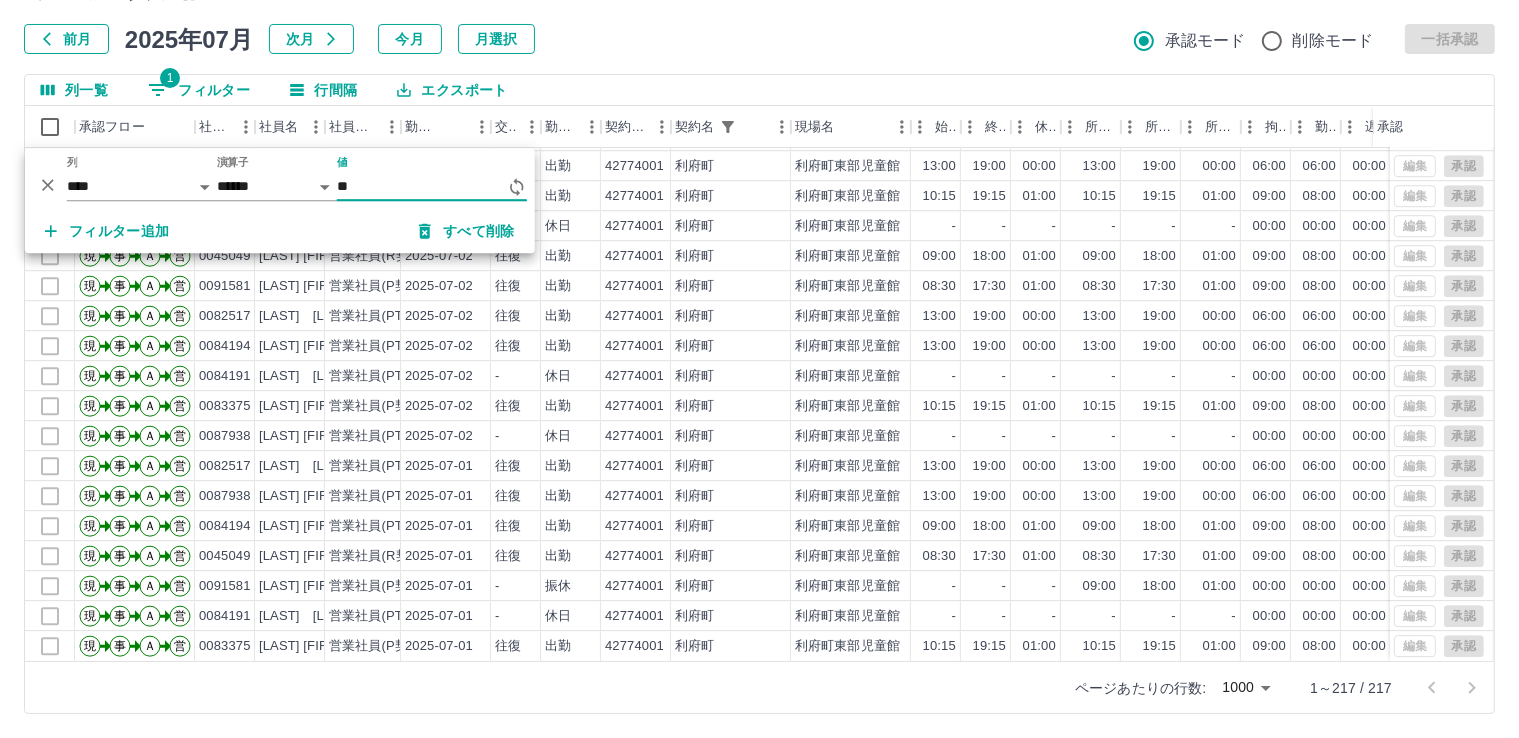 type on "*" 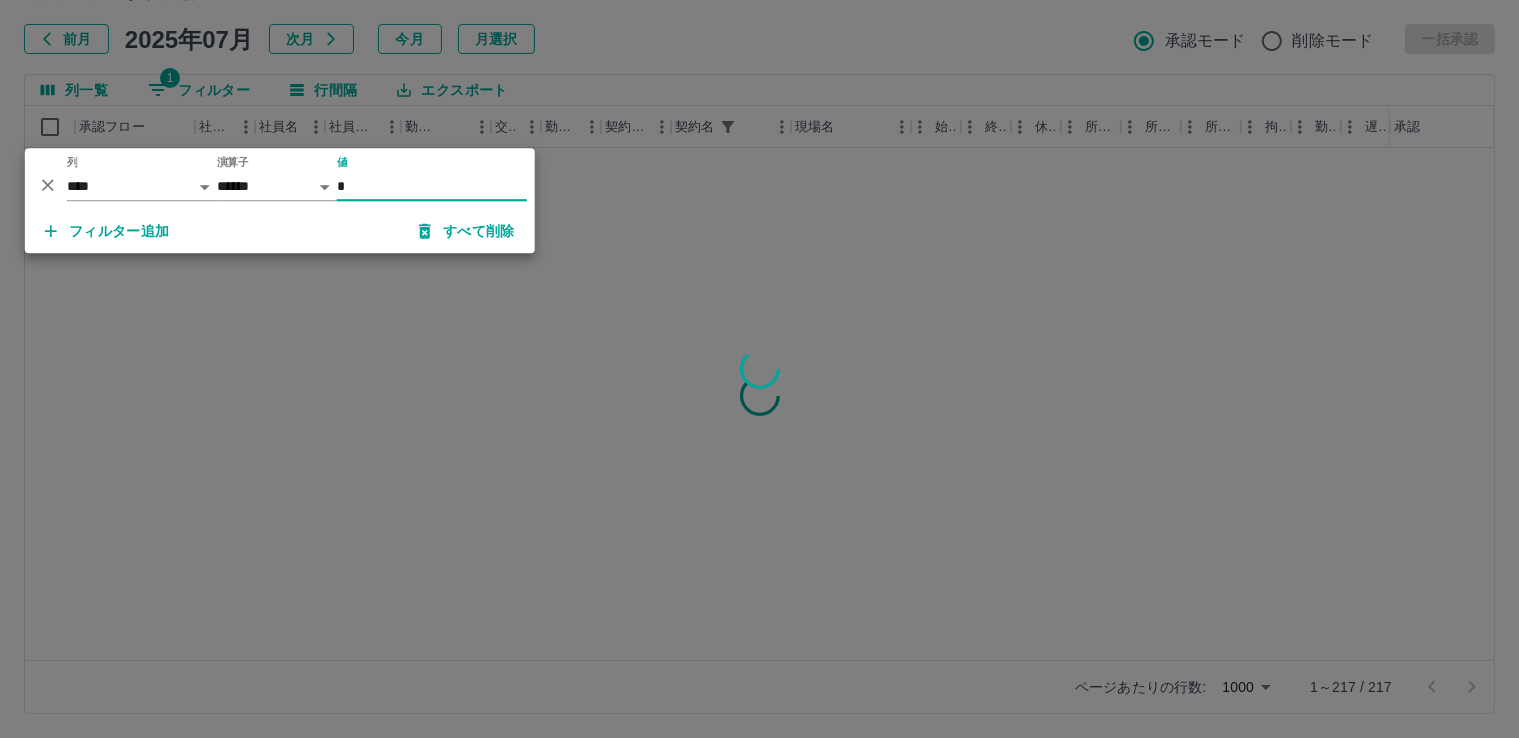 scroll, scrollTop: 0, scrollLeft: 0, axis: both 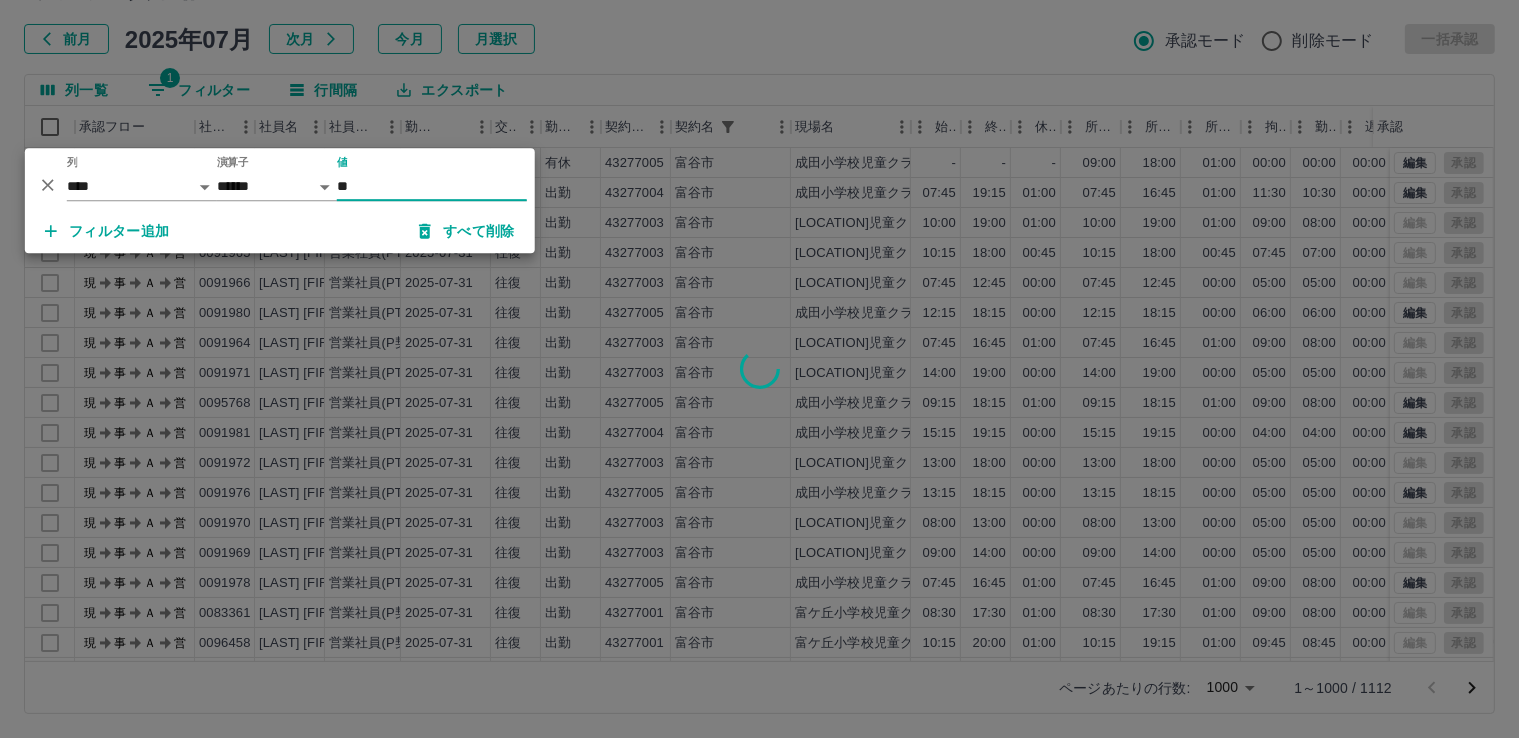 type on "**" 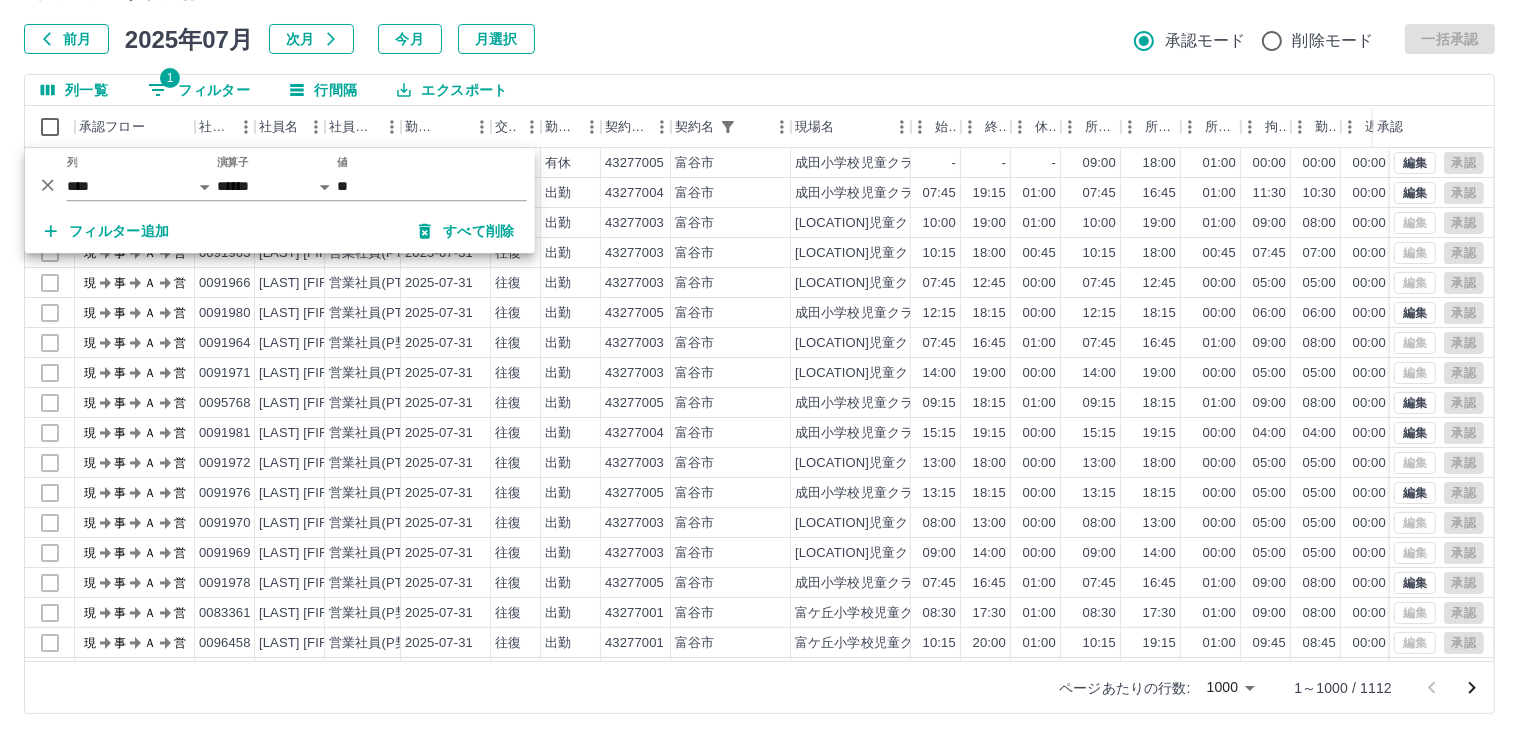 click at bounding box center (759, 369) 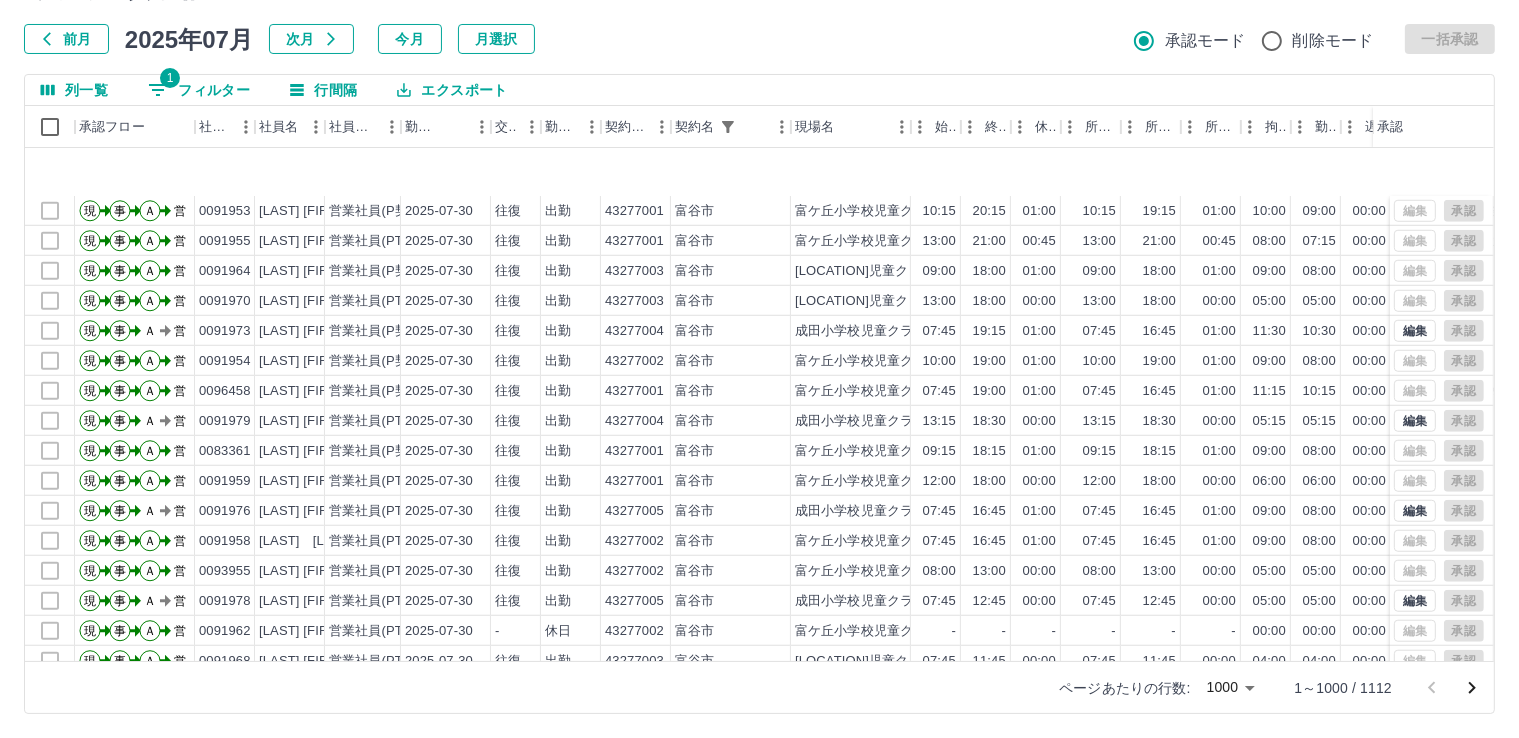 scroll, scrollTop: 1700, scrollLeft: 0, axis: vertical 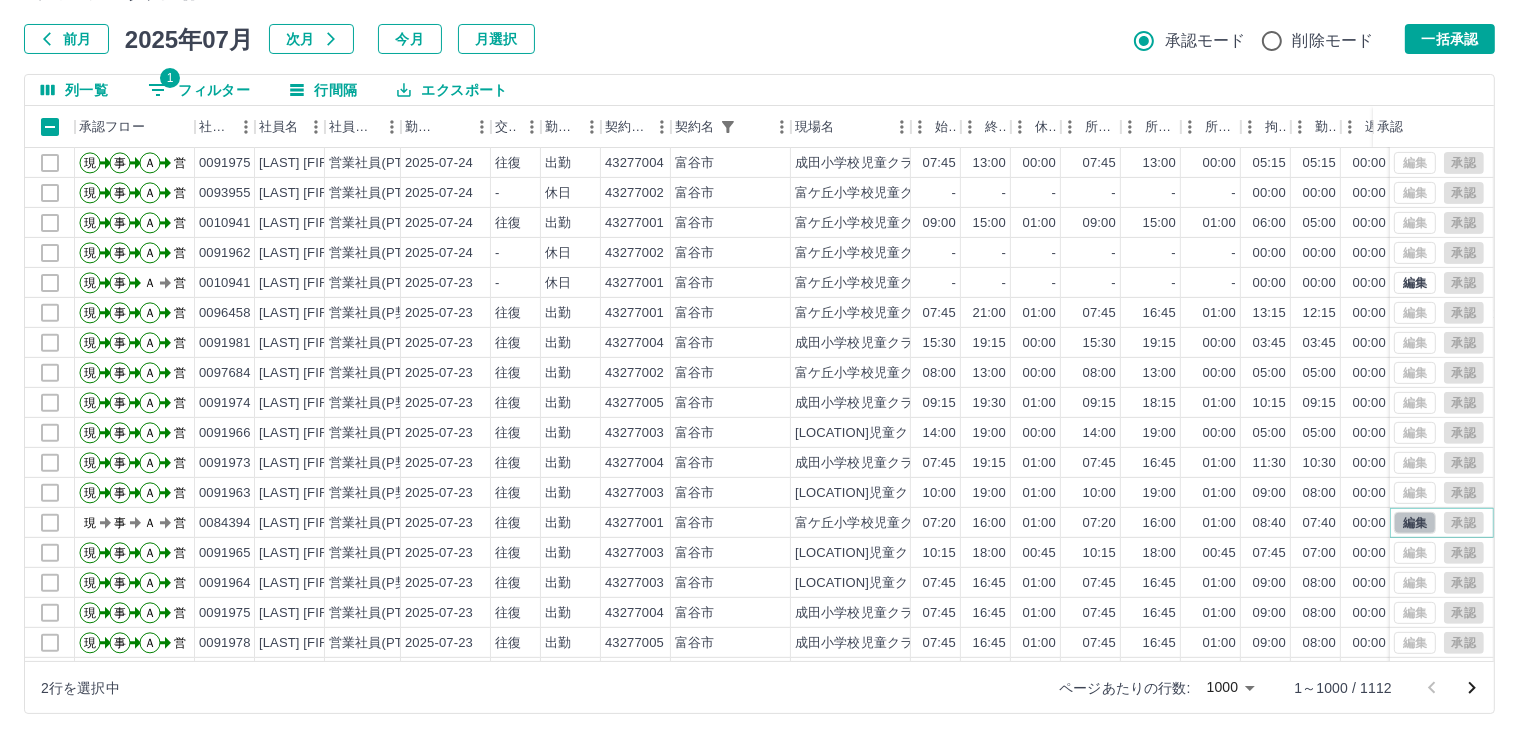 click on "編集" at bounding box center (1415, 523) 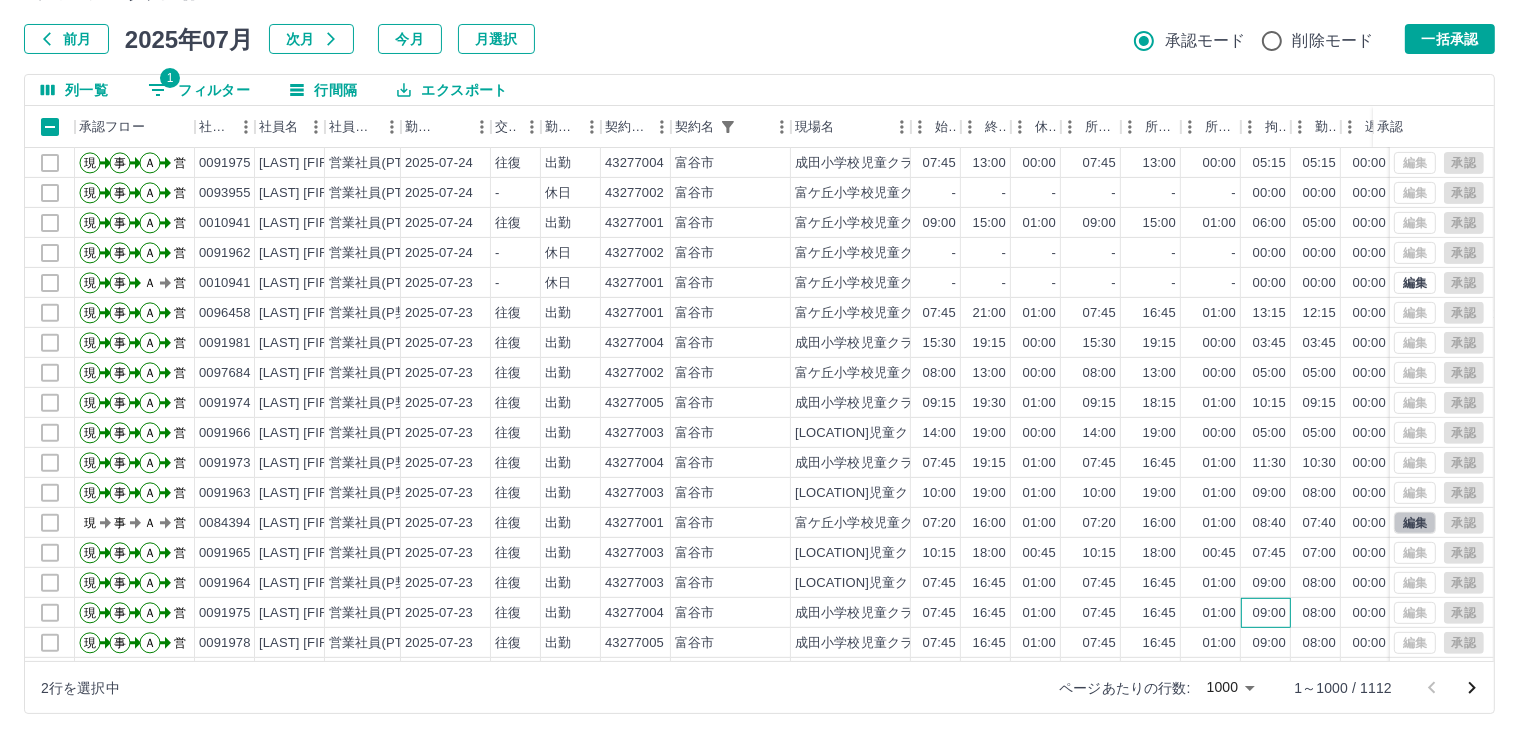 click on "09:00" at bounding box center (1266, 613) 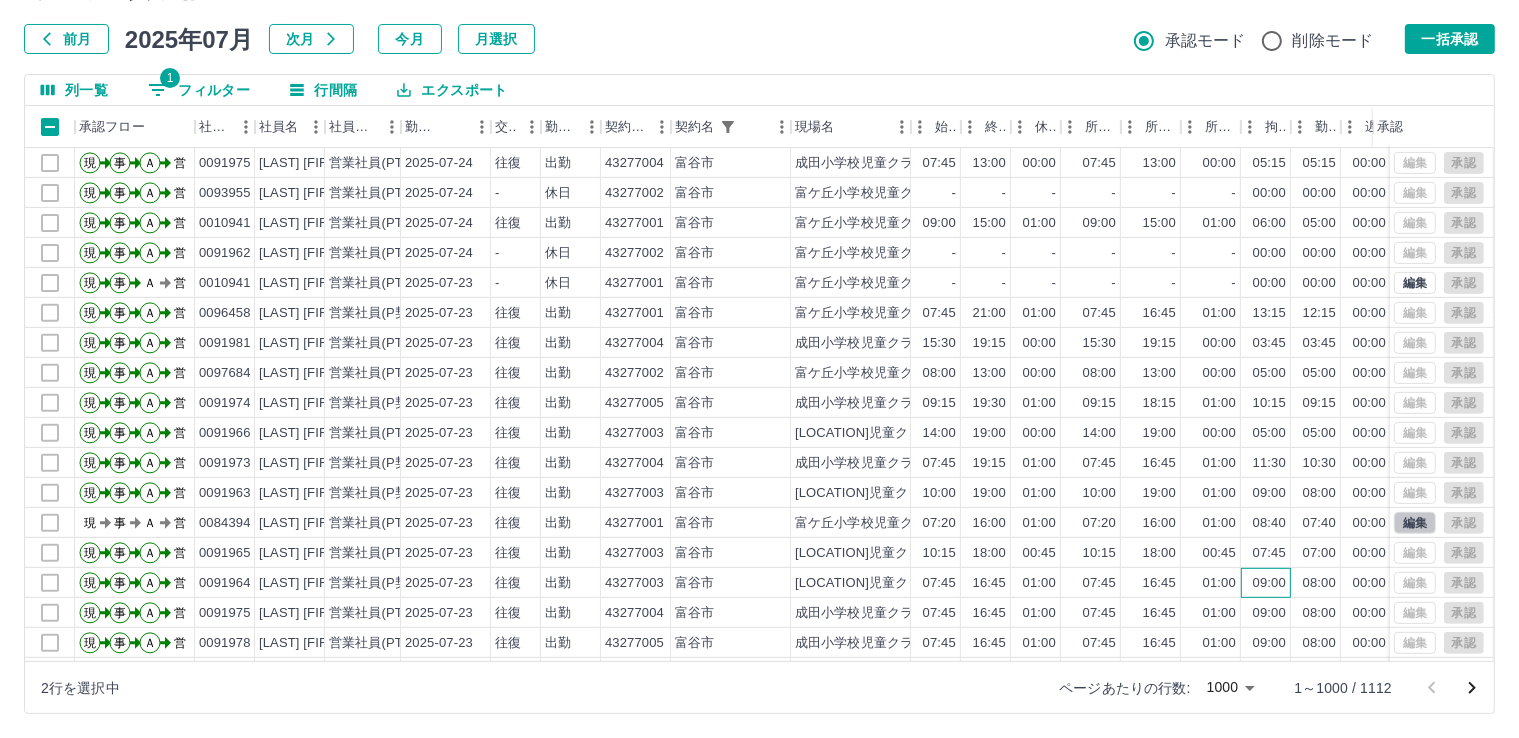 click on "09:00" at bounding box center [1266, 583] 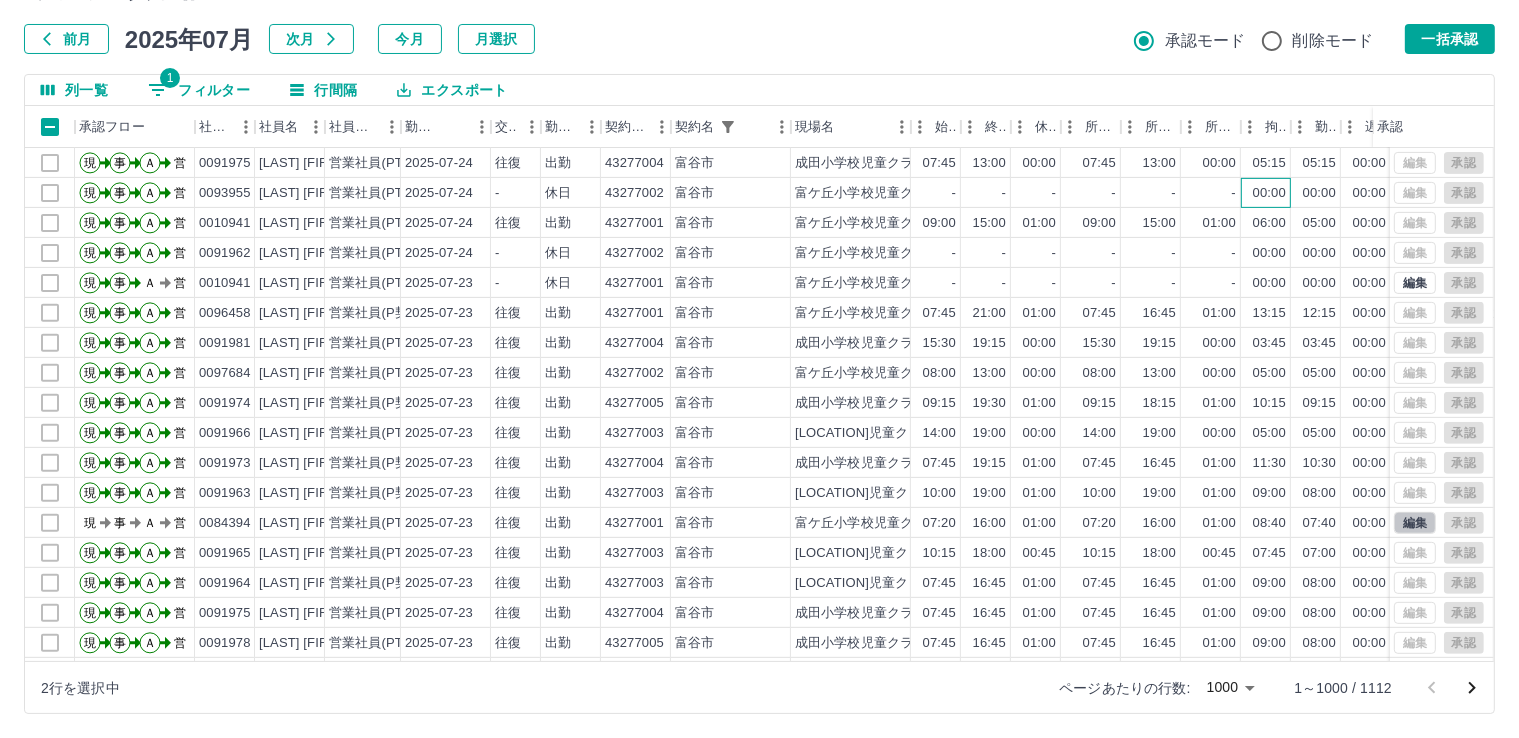 click on "00:00" at bounding box center [1266, 193] 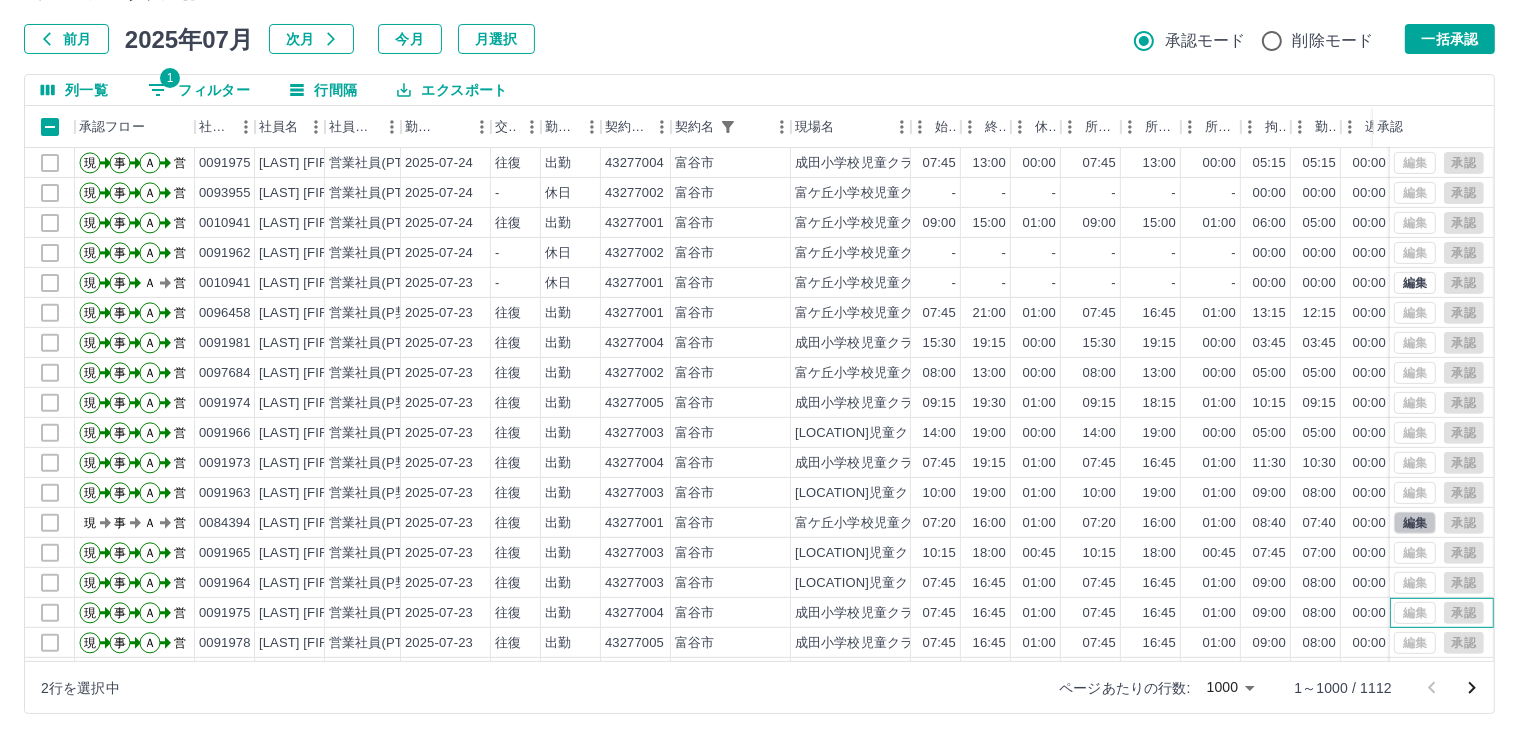 click on "編集 承認" at bounding box center [1439, 613] 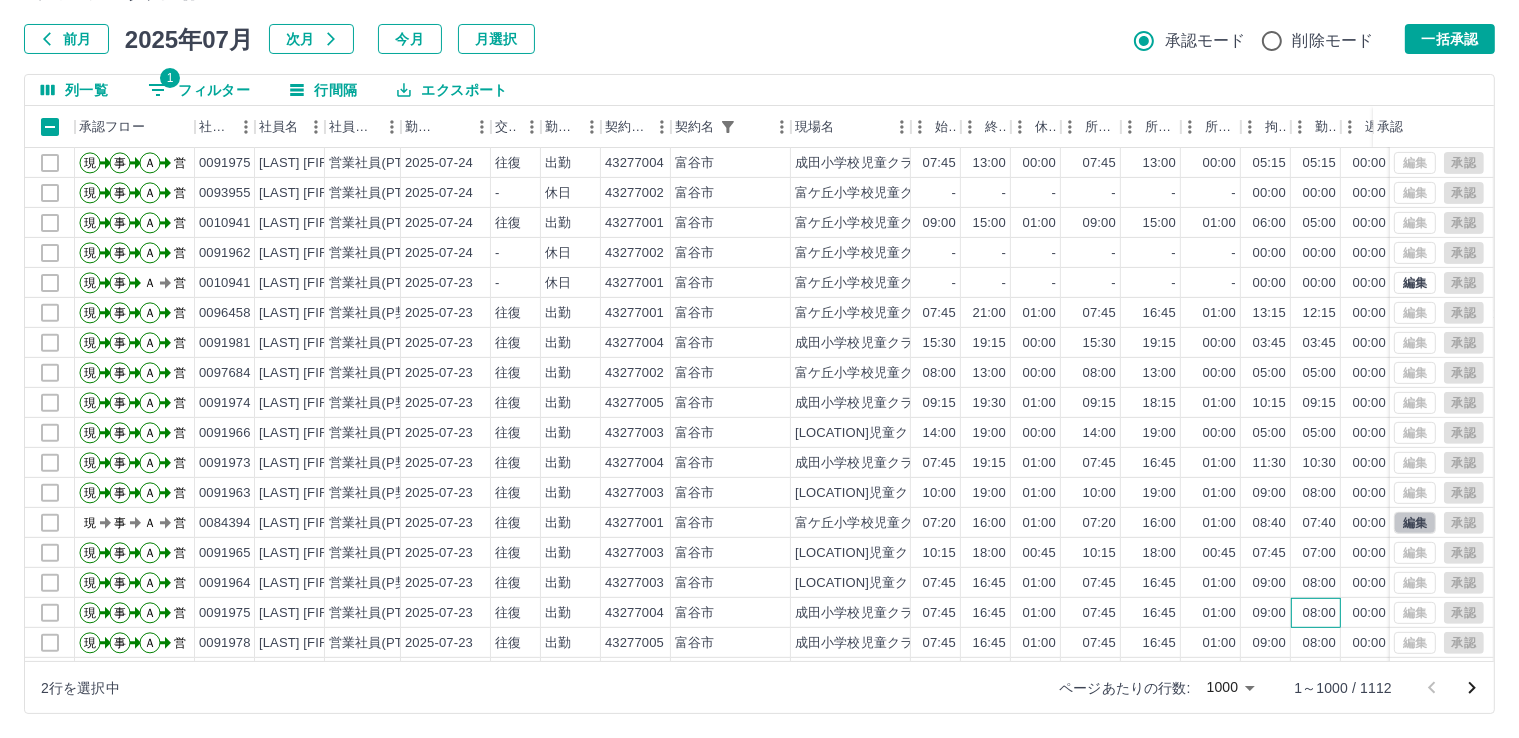 click on "08:00" at bounding box center (1319, 613) 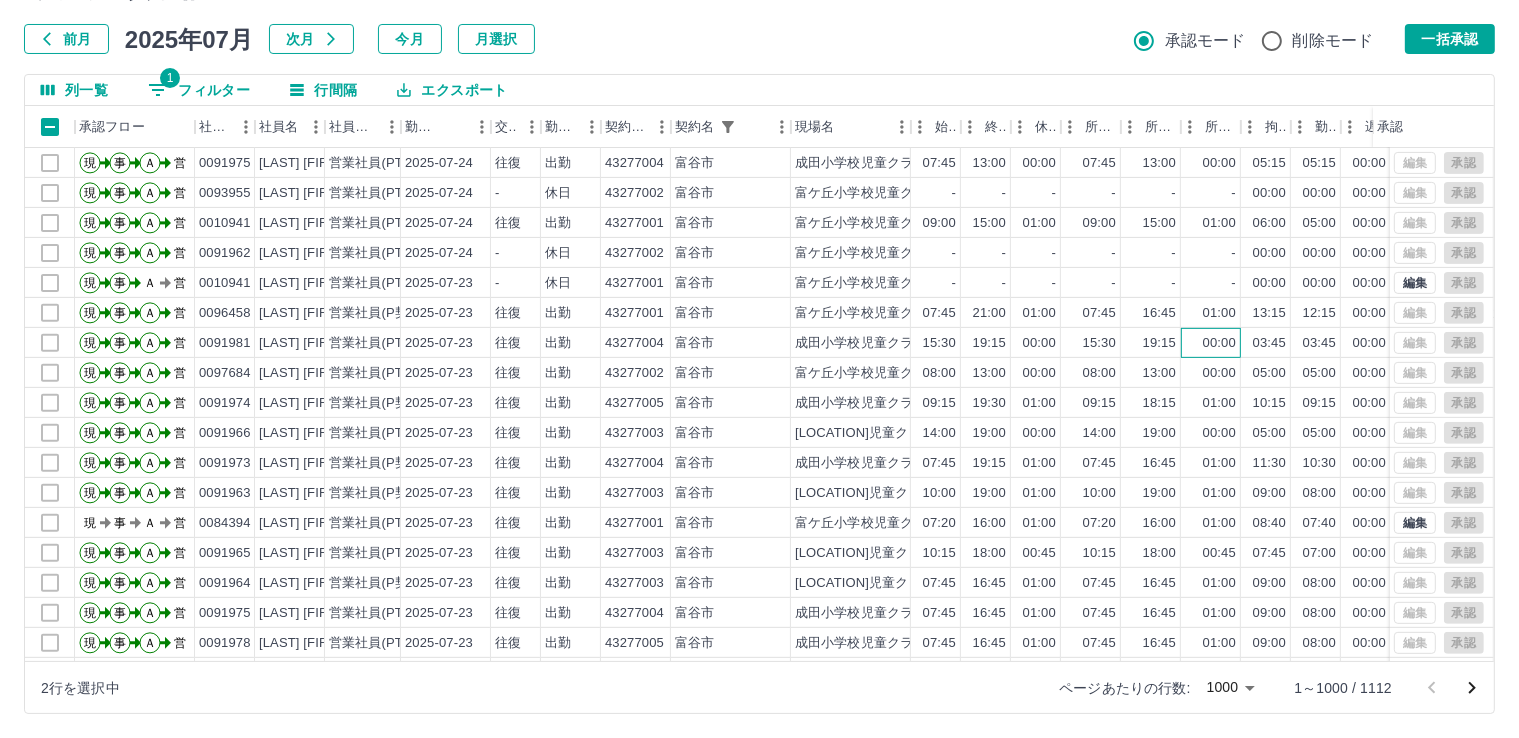 click on "00:00" at bounding box center [1211, 343] 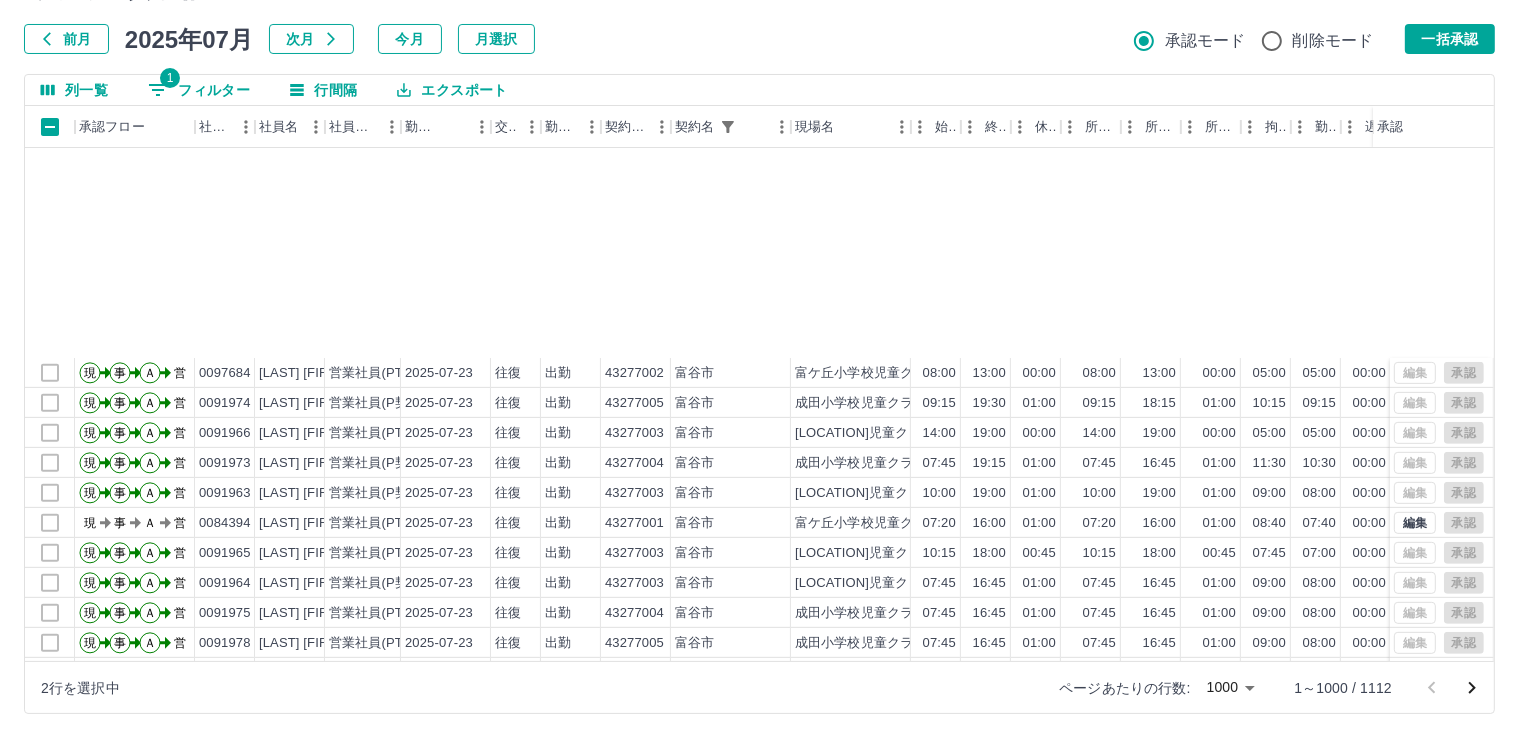 scroll, scrollTop: 8700, scrollLeft: 0, axis: vertical 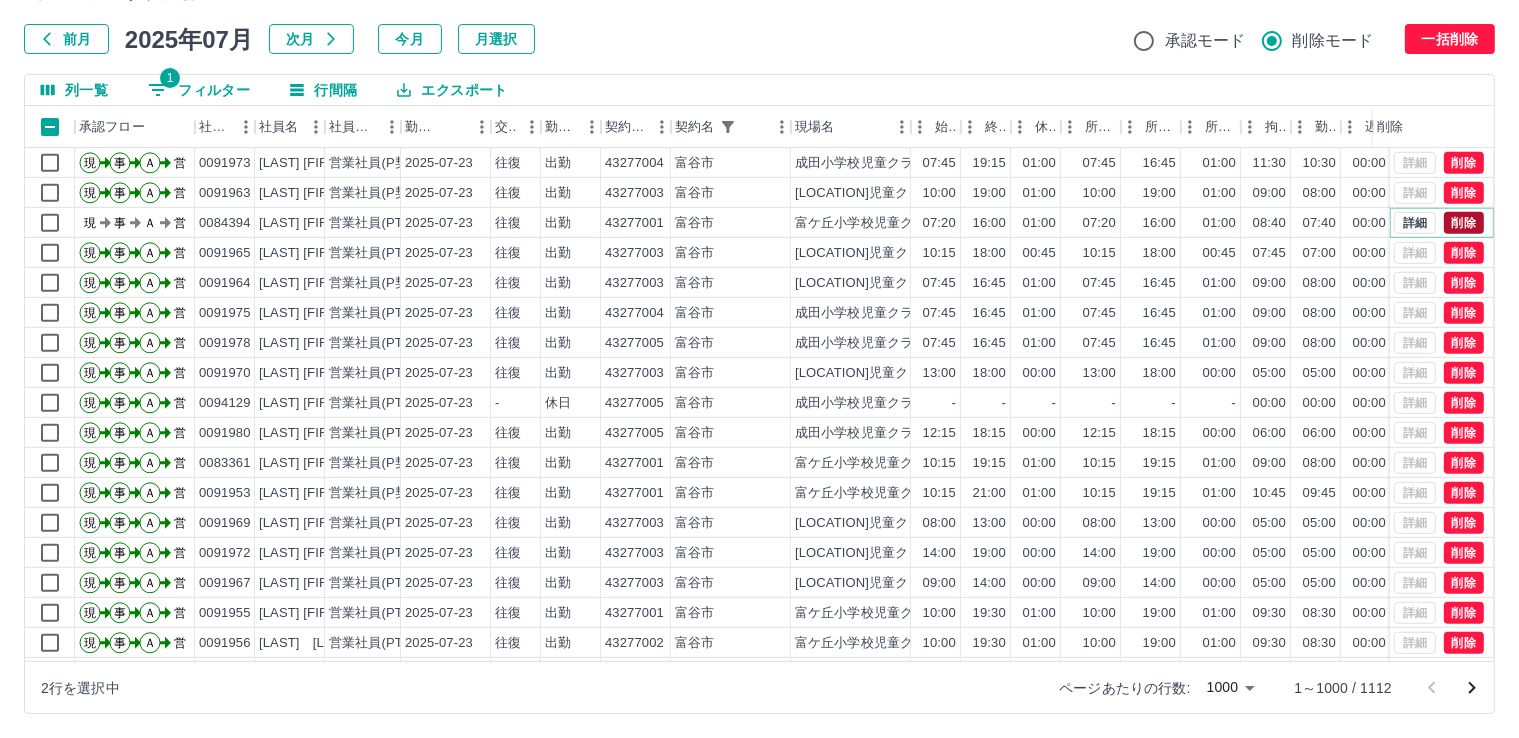 click on "削除" at bounding box center (1464, 223) 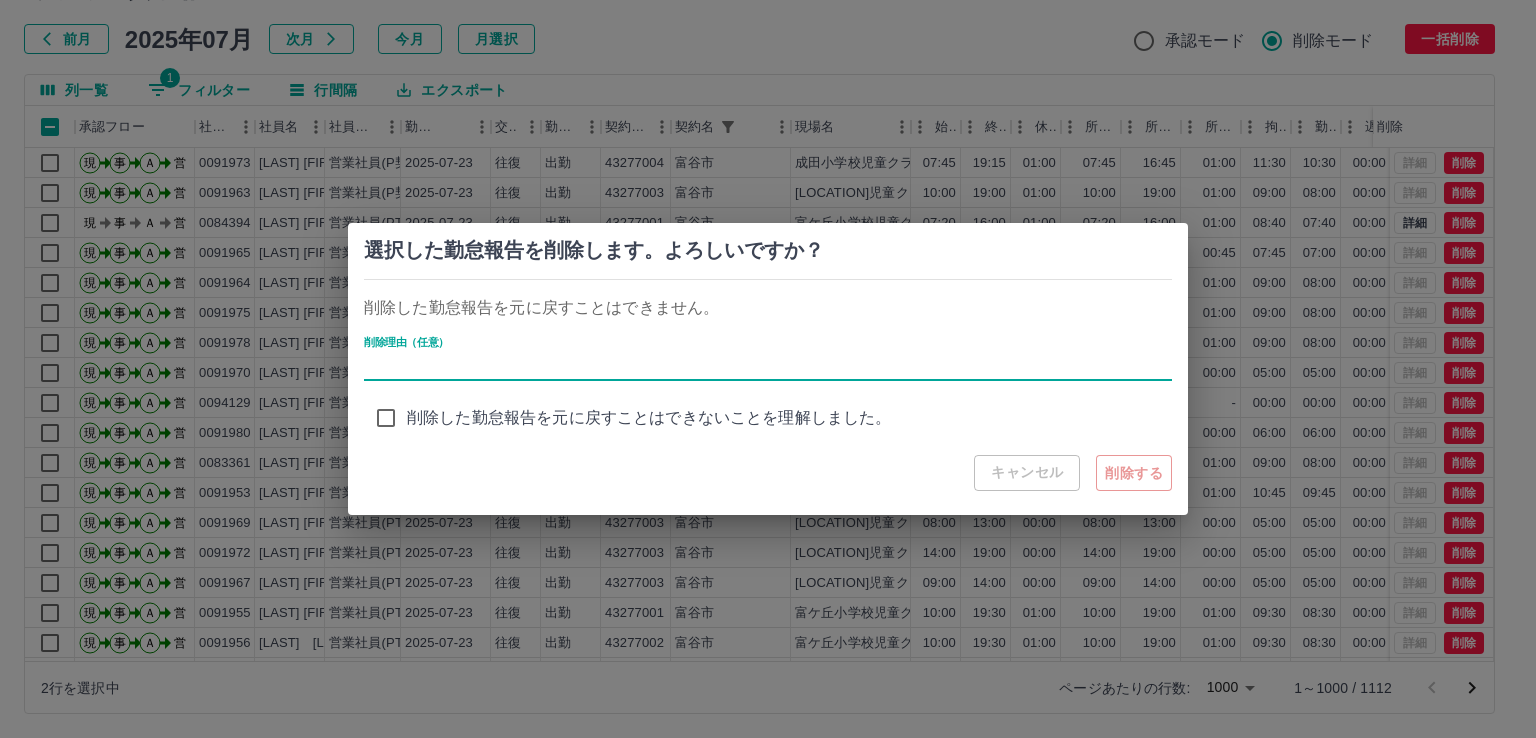 click on "削除理由（任意）" at bounding box center (768, 366) 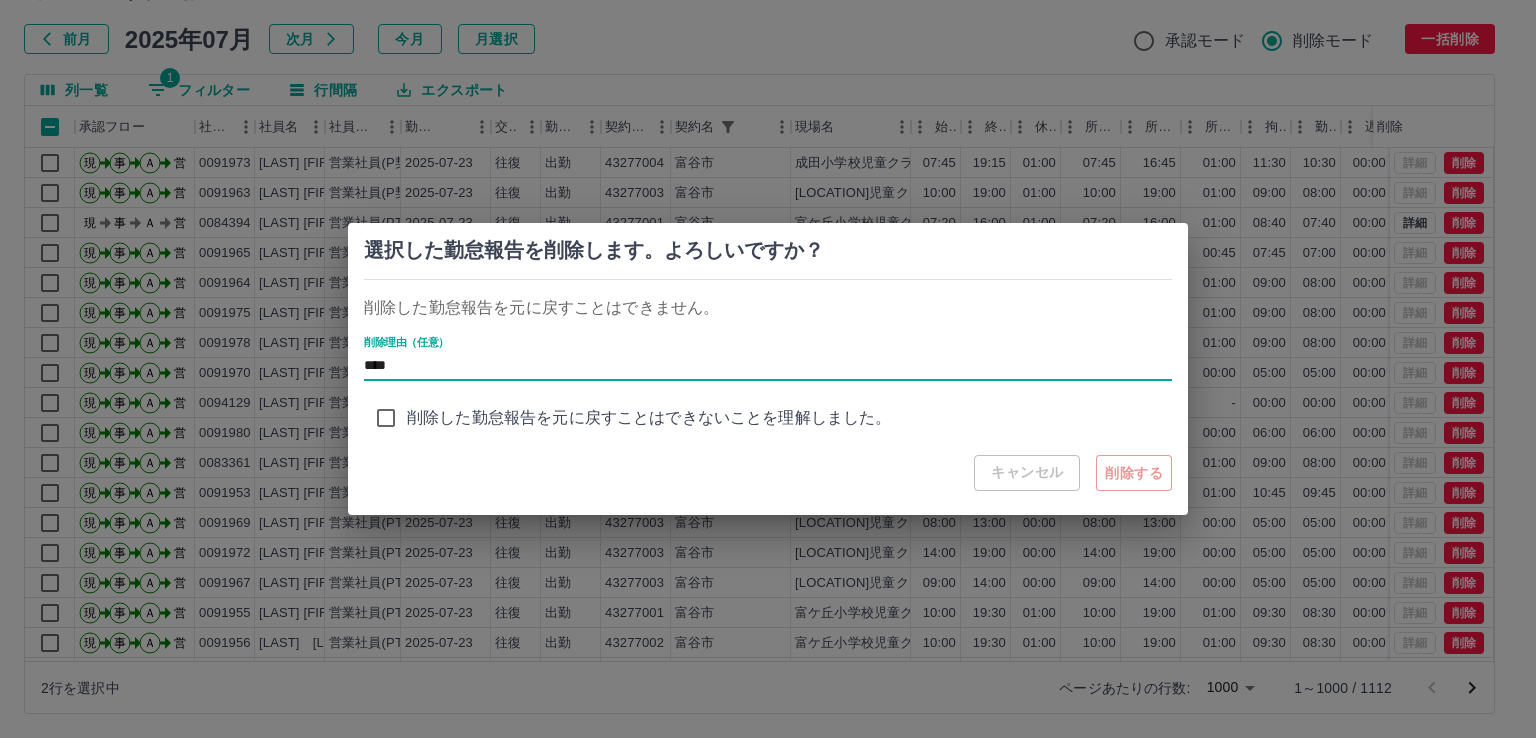 type on "****" 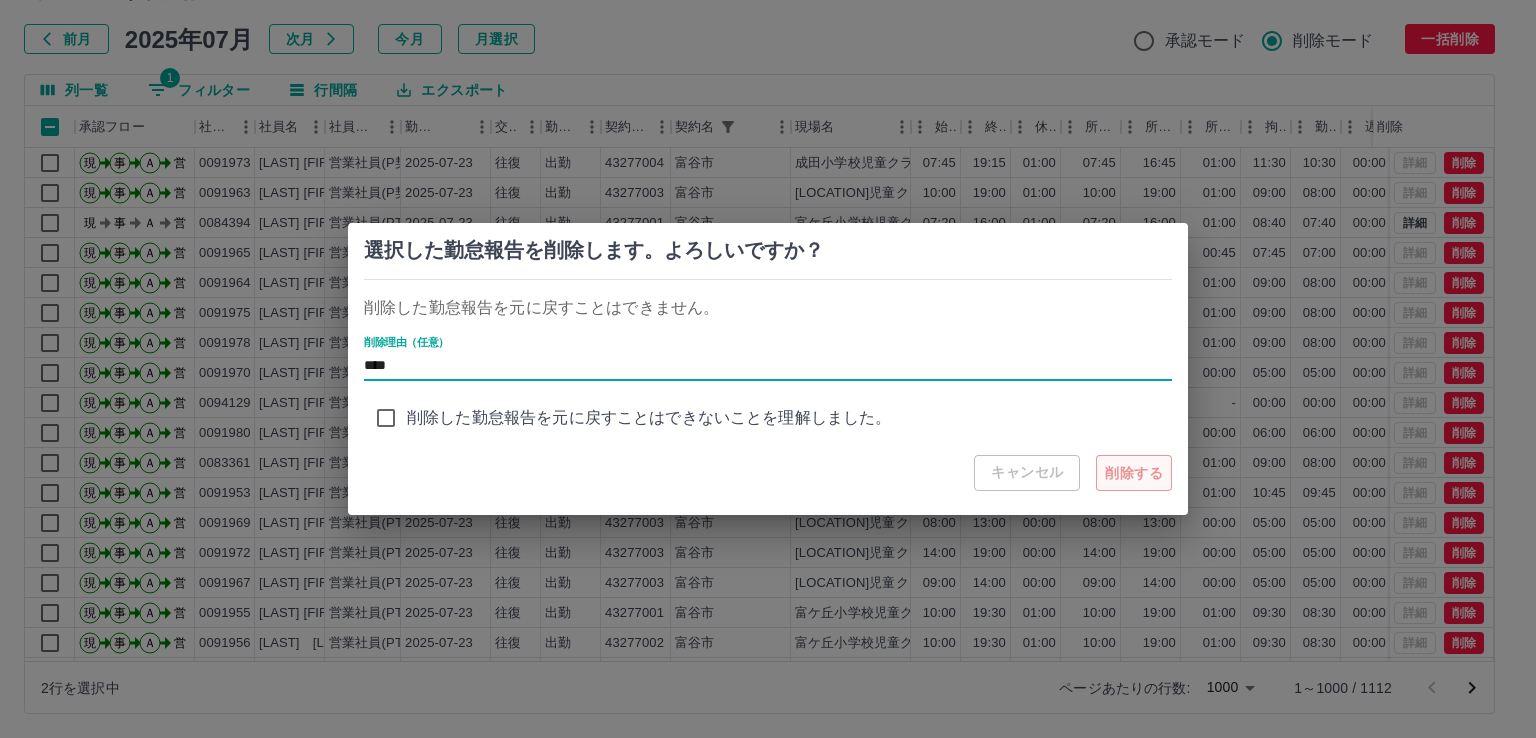 click on "削除する" at bounding box center [1134, 473] 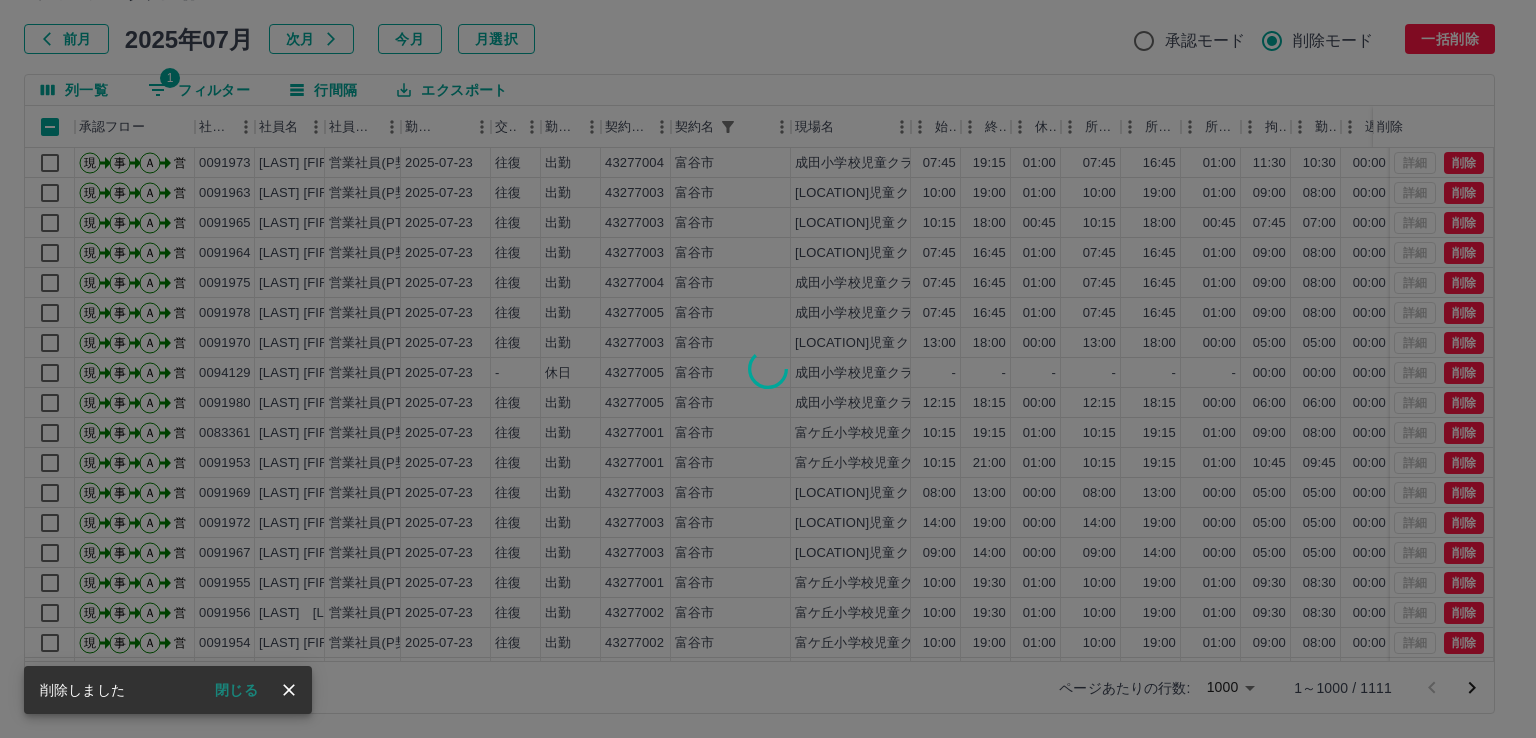 click on "閉じる" at bounding box center [236, 690] 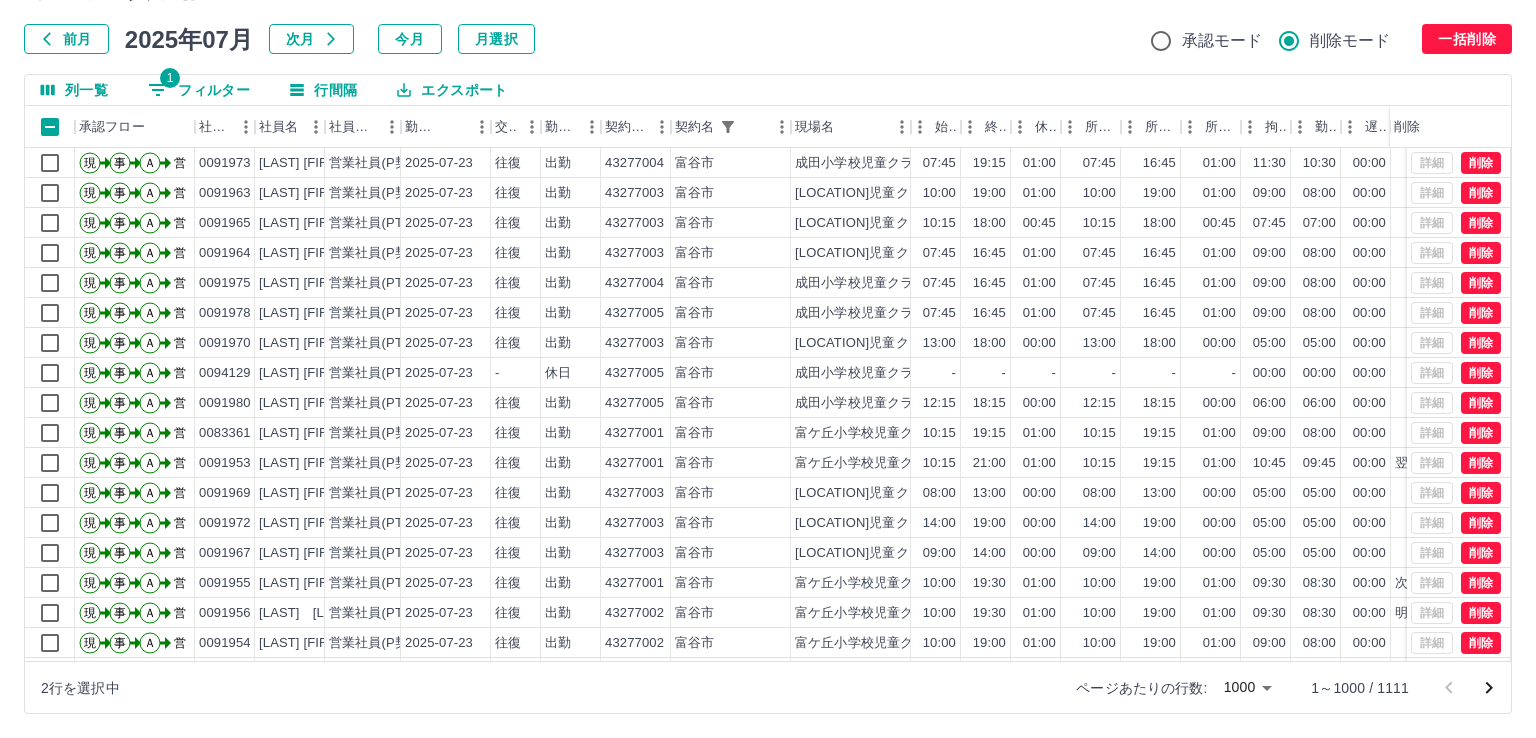 click at bounding box center [768, 369] 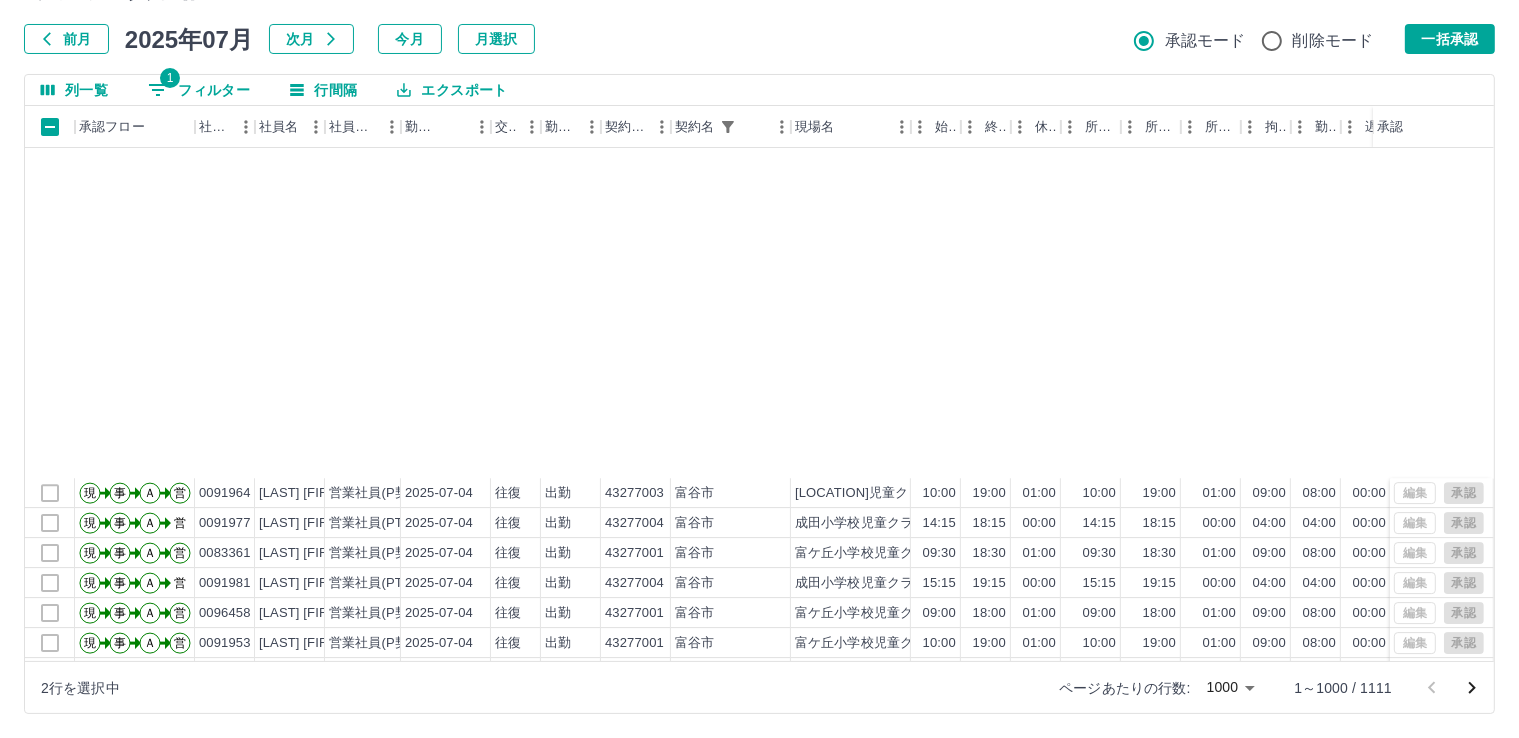 scroll, scrollTop: 29503, scrollLeft: 0, axis: vertical 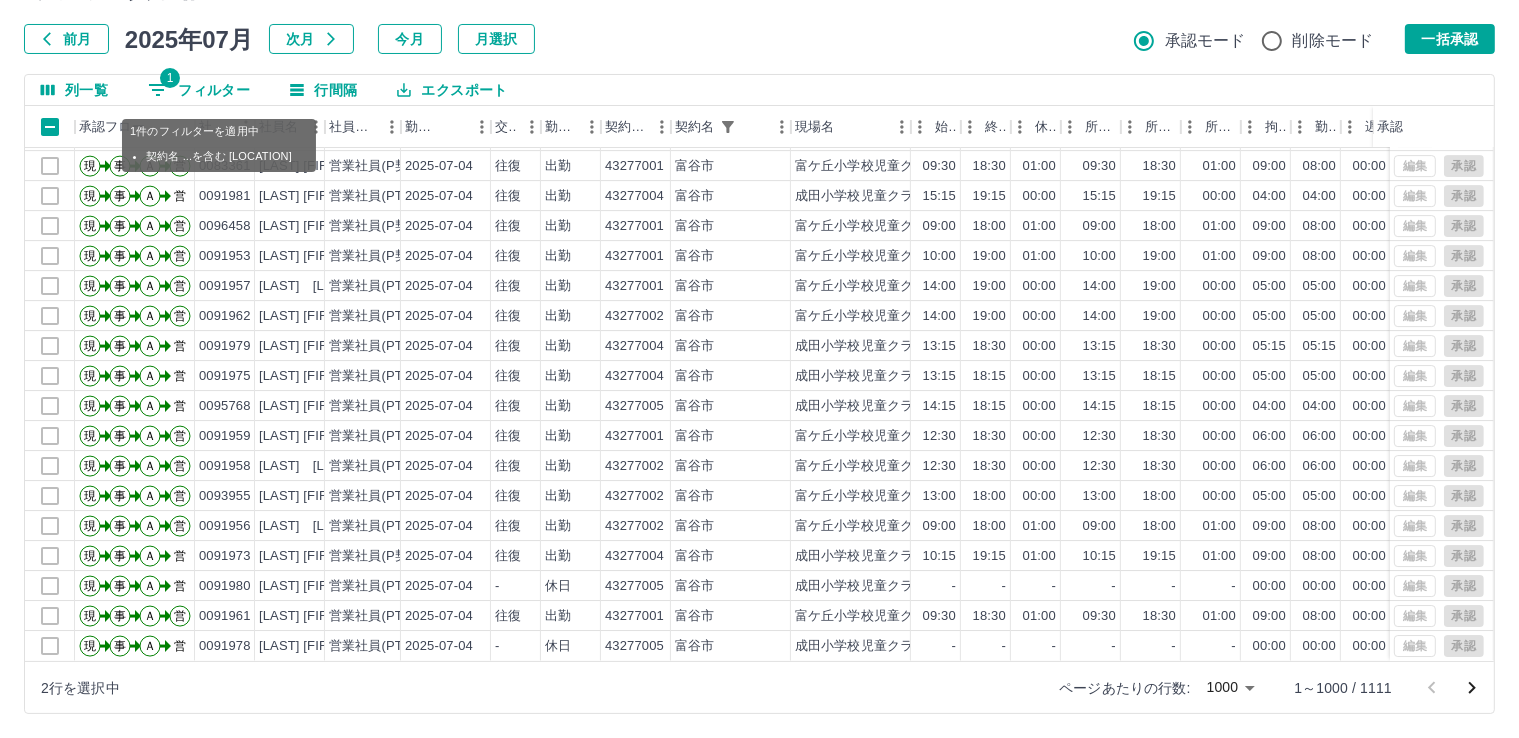click on "1 フィルター" at bounding box center [199, 90] 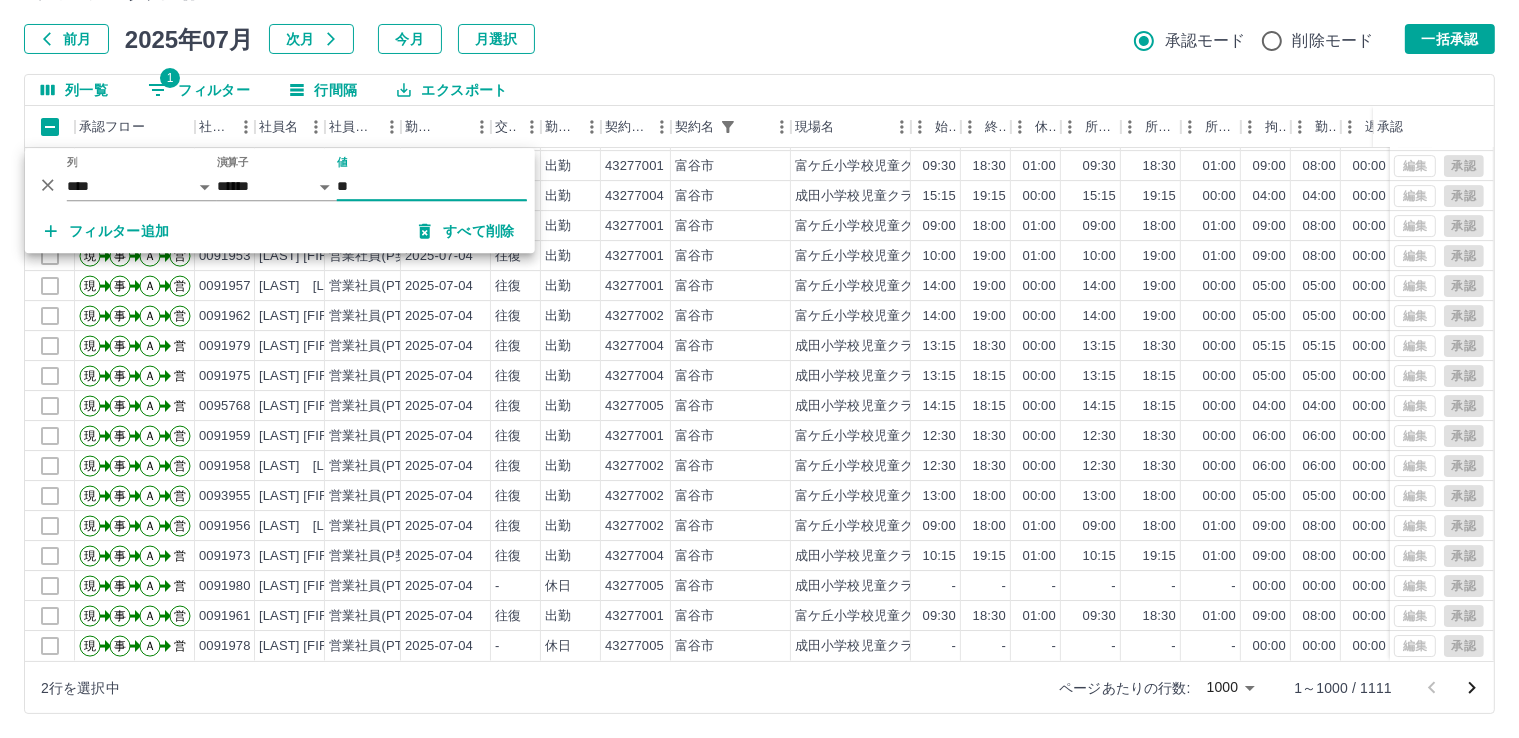 click on "**" at bounding box center [432, 186] 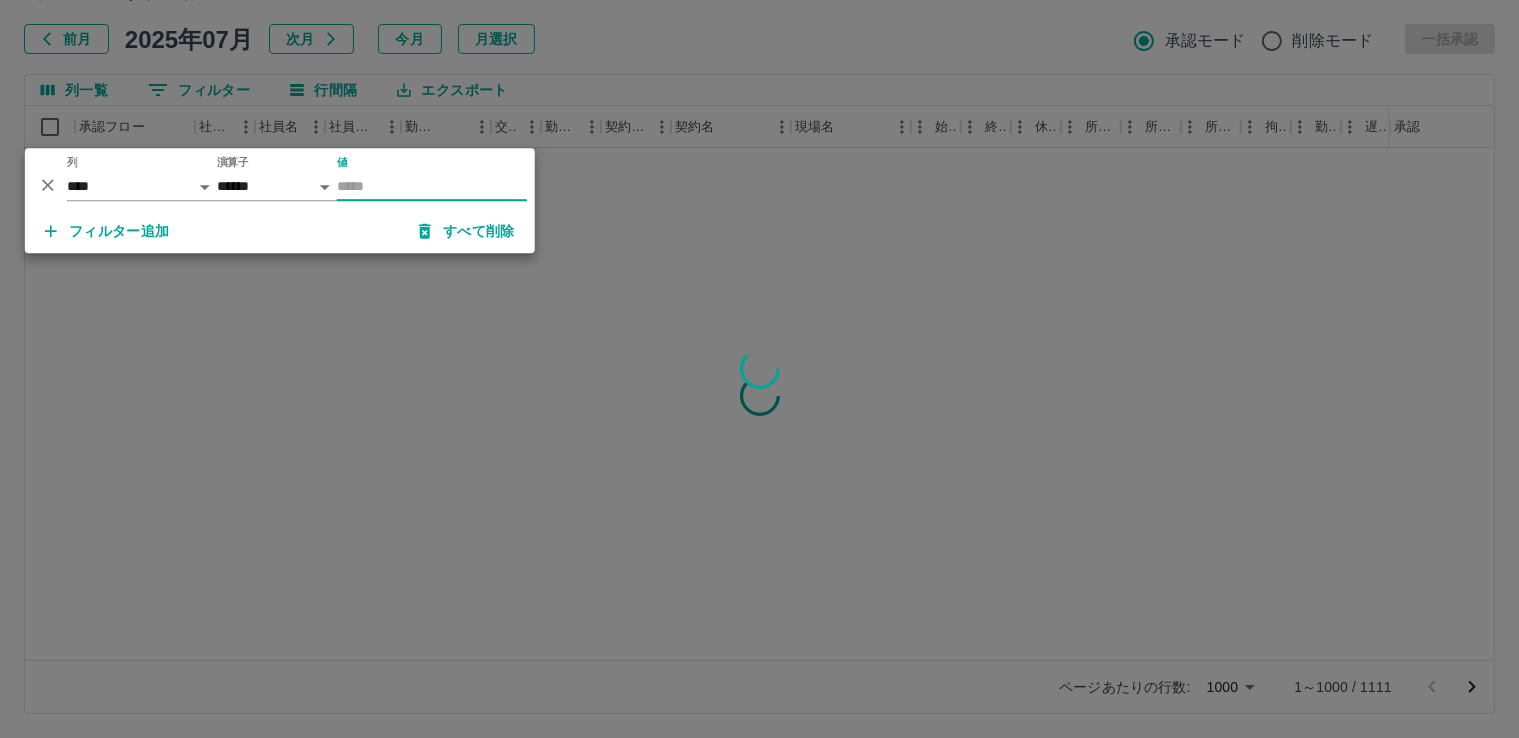 scroll, scrollTop: 0, scrollLeft: 0, axis: both 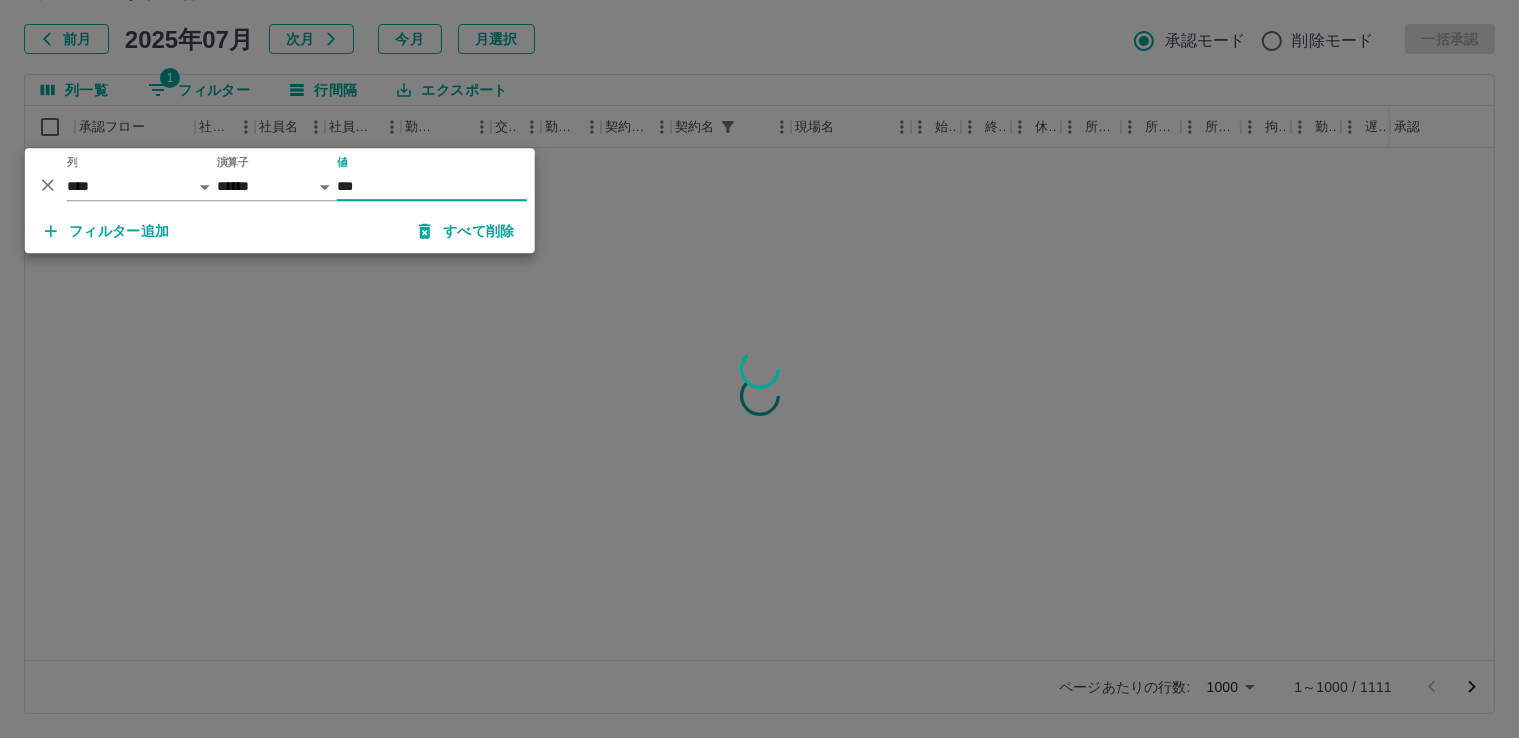 type on "***" 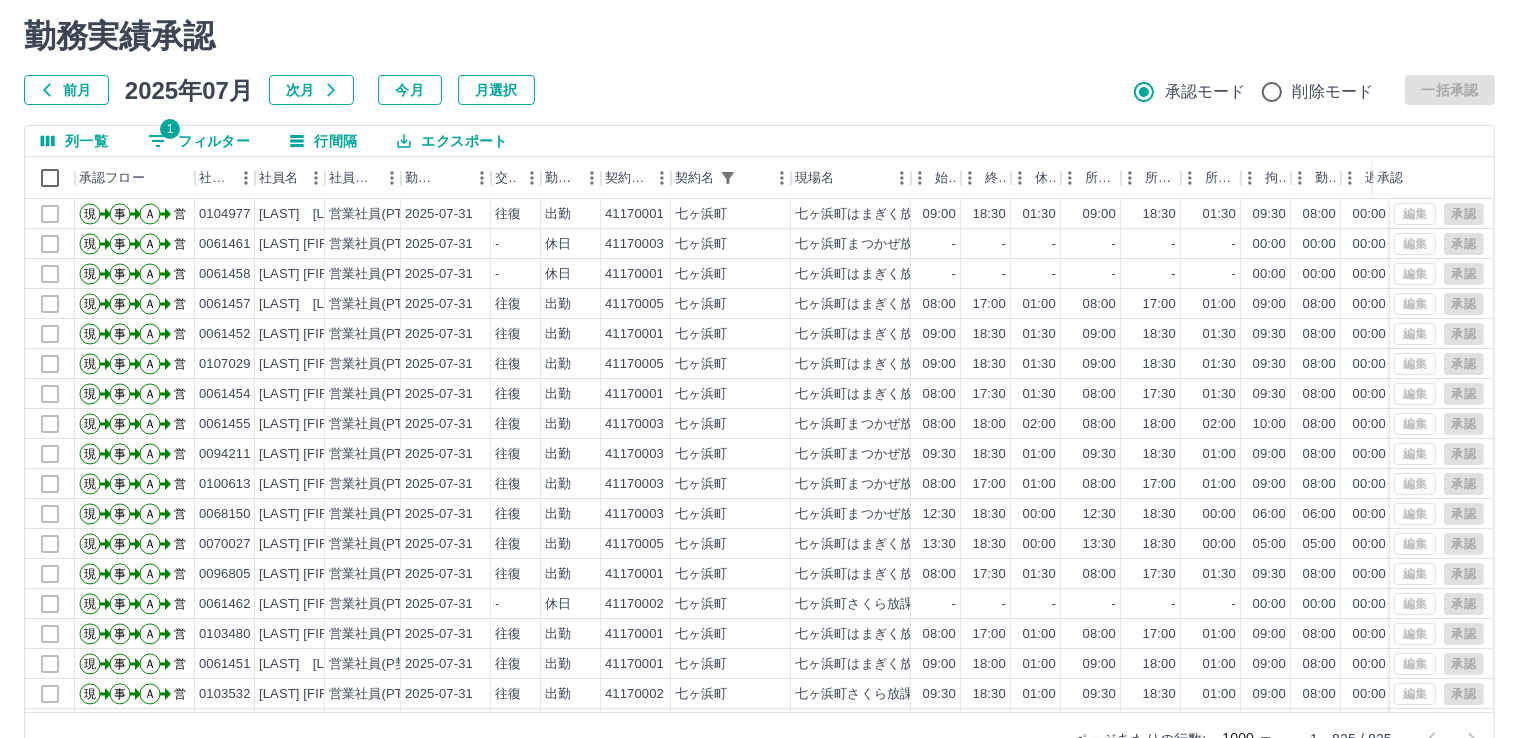 scroll, scrollTop: 108, scrollLeft: 0, axis: vertical 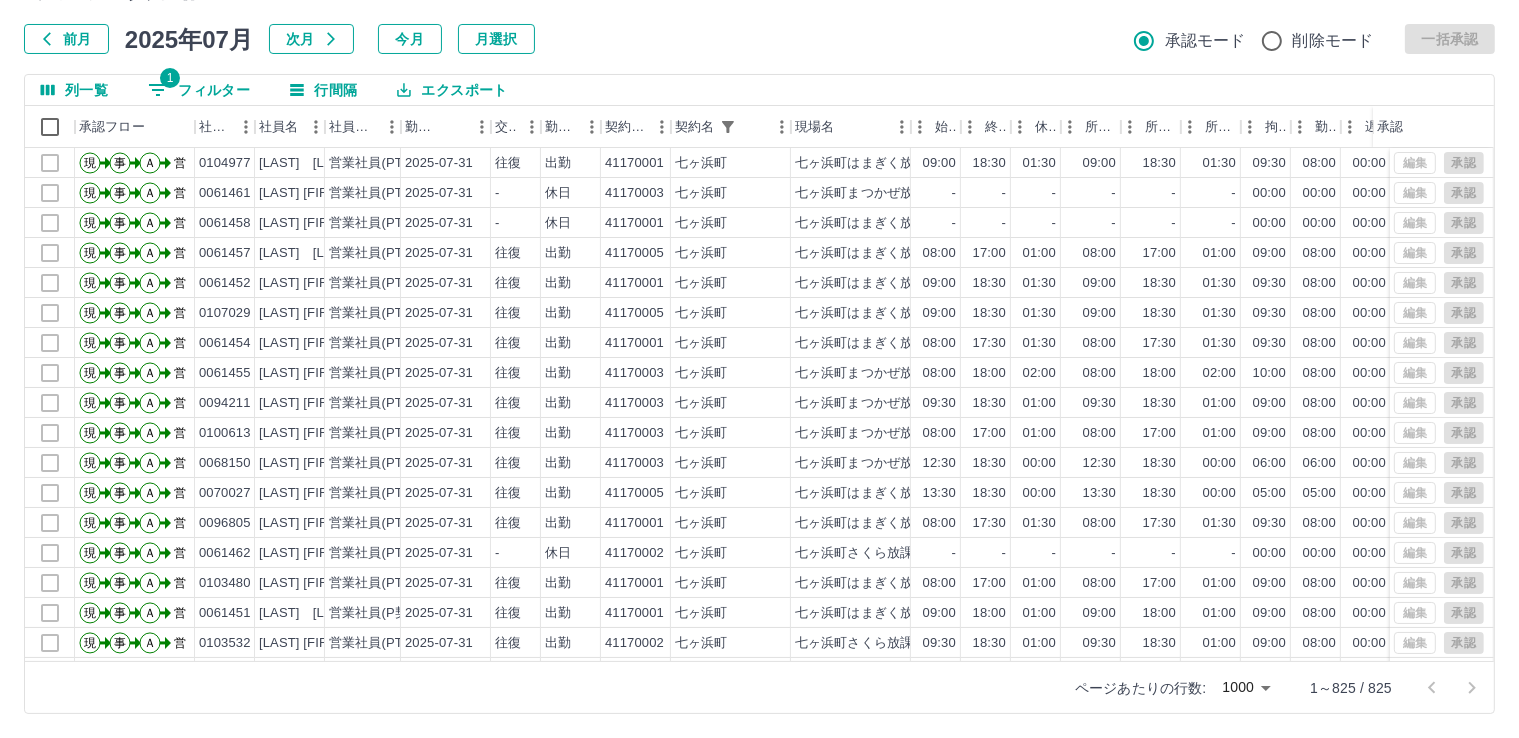 click on "勤務実績承認 前月 2025年07月 次月 今月 月選択 承認モード 削除モード 一括承認 列一覧 1 フィルター 行間隔 エクスポート 承認フロー 社員番号 社員名 社員区分 勤務日 交通費 勤務区分 契約コード 契約名 現場名 始業 終業 休憩 所定開始 所定終業所定休憩 拘束 勤務 遅刻等 コメント ステータス 承認 現 事 Ａ 営 0104977 [LAST] [FIRST] 営業社員(PT契約) 2025-07-31 往復 出勤 41170001 [LOCATION] [LOCATION]はまぎく放課後児童クラブ 09:00 18:30 01:30 09:00 18:30 01:30 09:30 08:00 00:00 営業所長承認待 現 事 Ａ 営 0061461 [LAST] [FIRST] 営業社員(PT契約) 2025-07-31  -  休日 41170003 [LOCATION] [LOCATION]まつかぜ放課後児童クラブ - - - - - - 00:00 00:00 00:00 営業所長承認待 現 事 Ａ 営 0061458 [LAST] [FIRST] 営業社員(PT契約) 2025-07-31  -  休日 41170001 [LOCATION] [LOCATION]はまぎく放課後児童クラブ - - - - -" at bounding box center (759, 340) 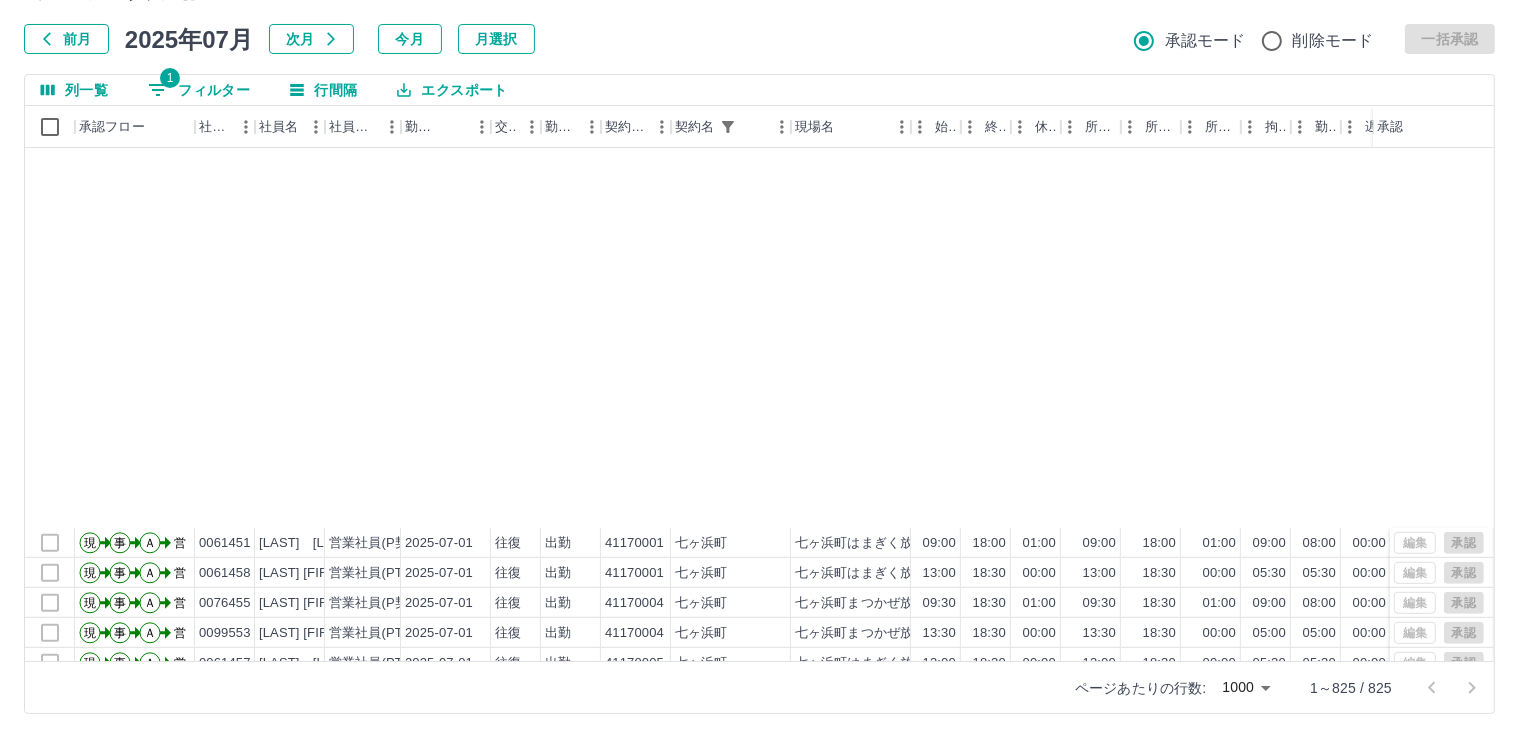 scroll, scrollTop: 24252, scrollLeft: 0, axis: vertical 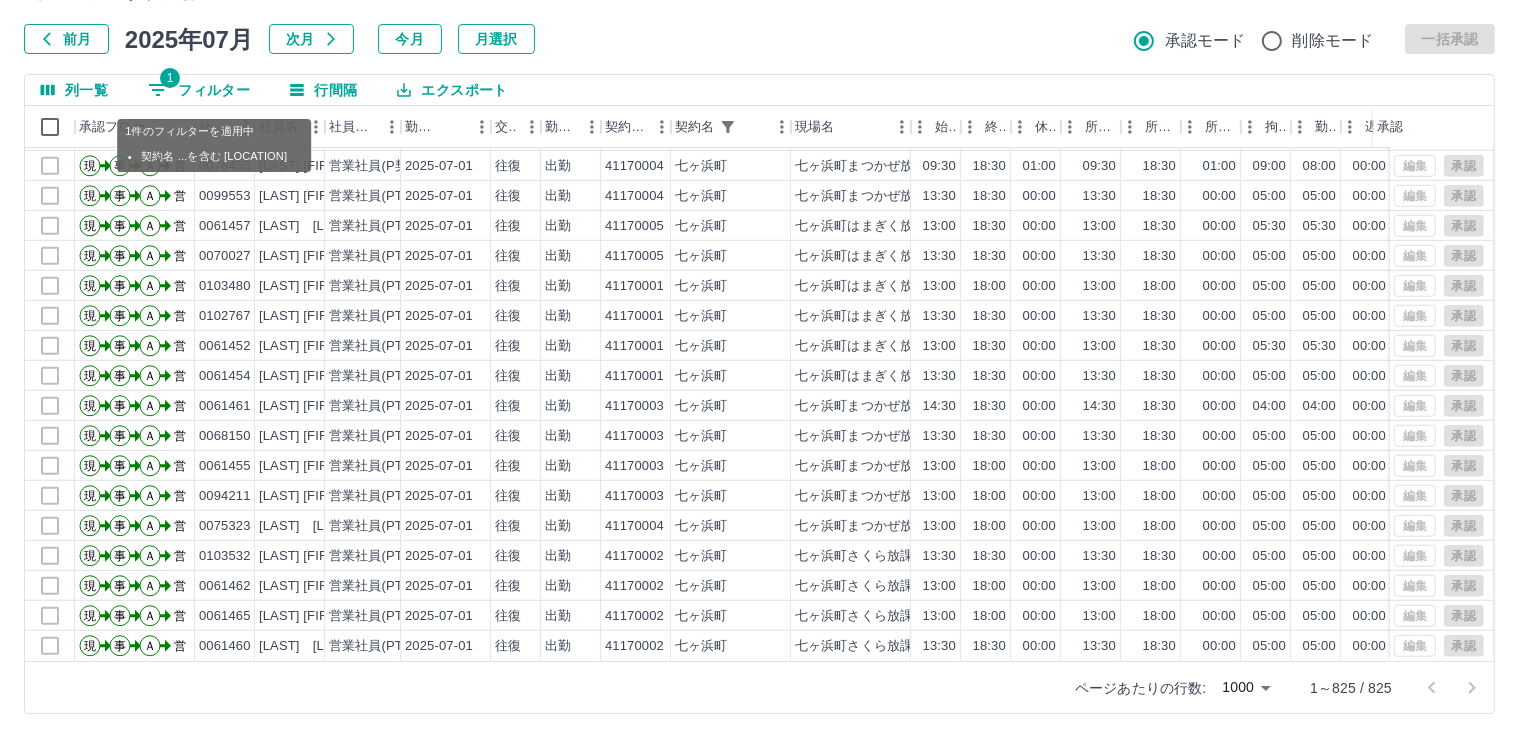 click on "1 フィルター" at bounding box center [199, 90] 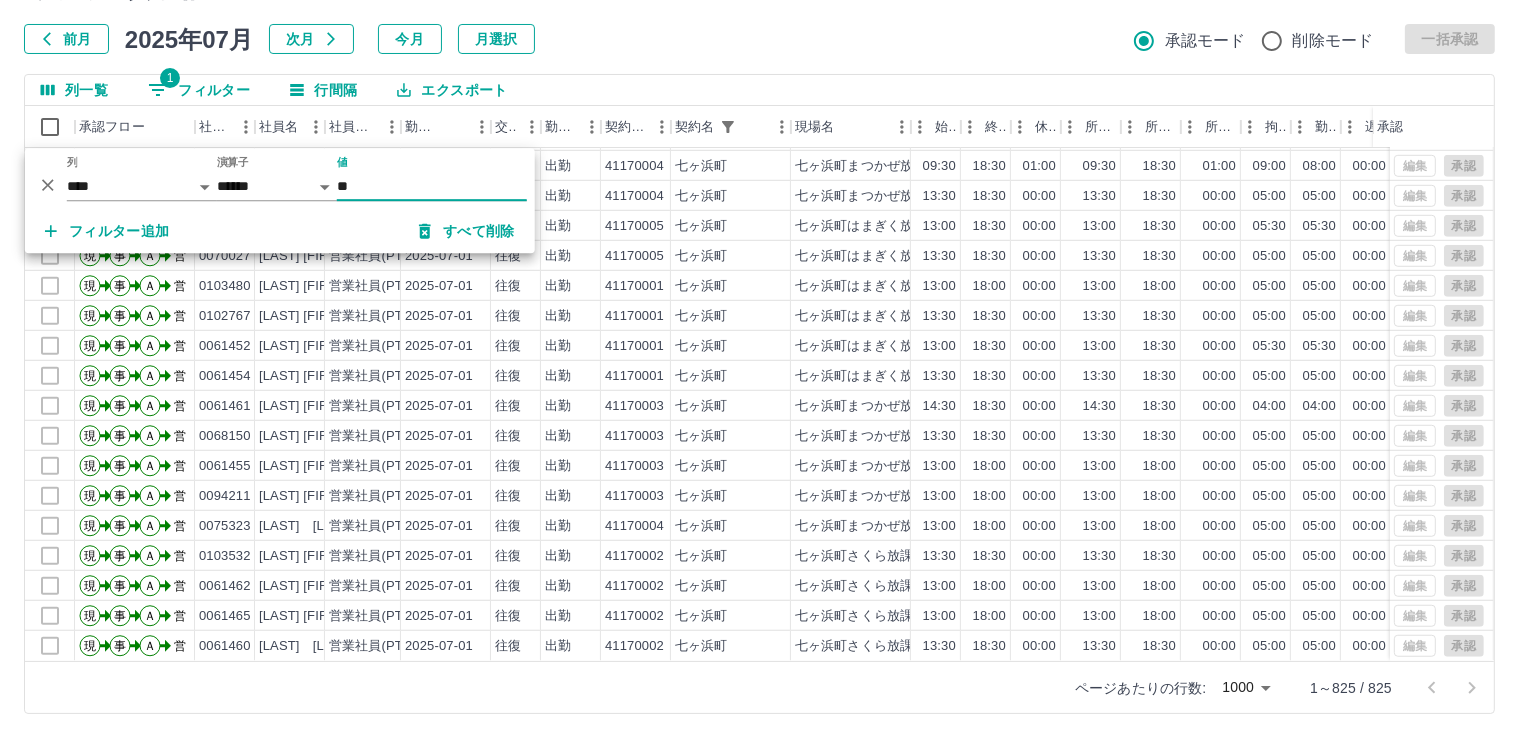 type on "*" 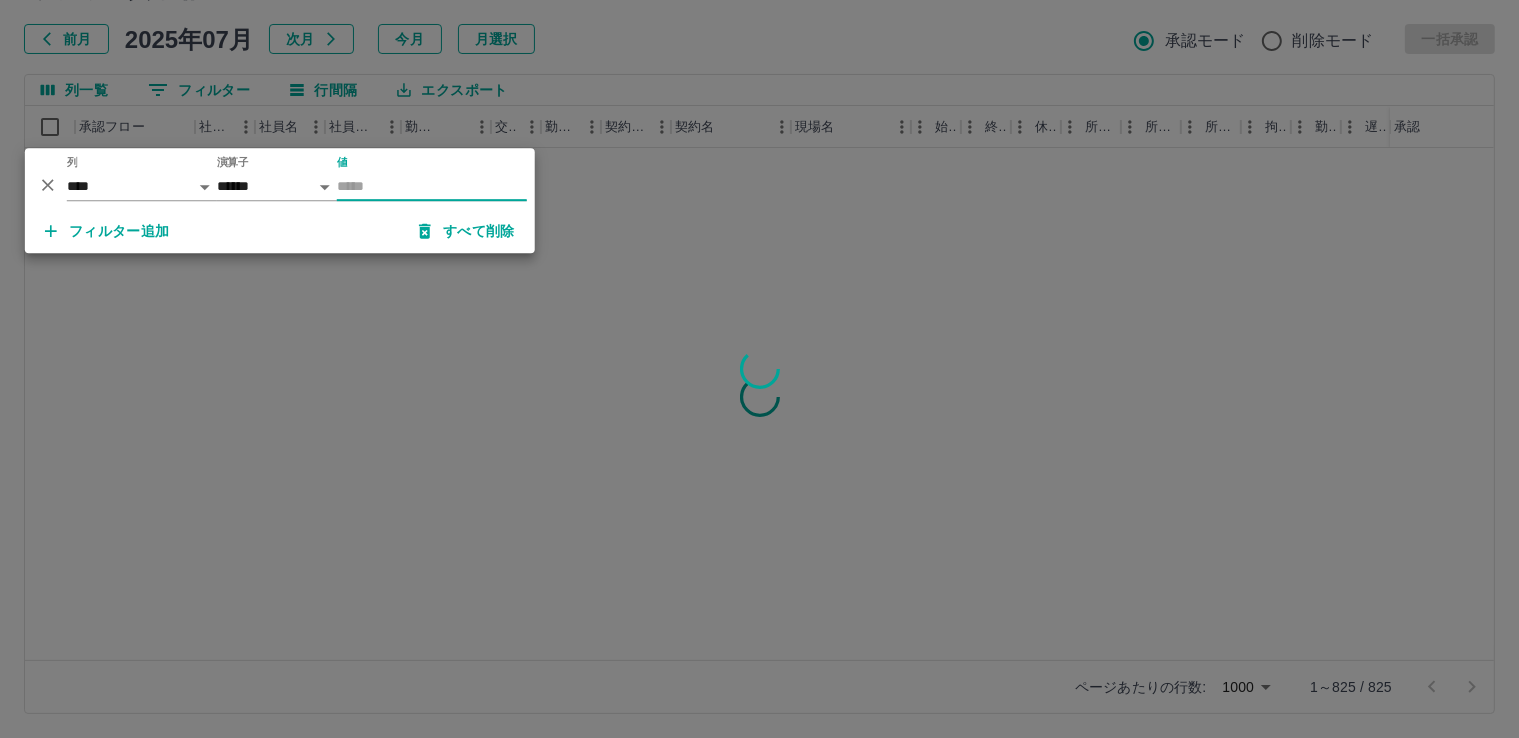 scroll, scrollTop: 0, scrollLeft: 0, axis: both 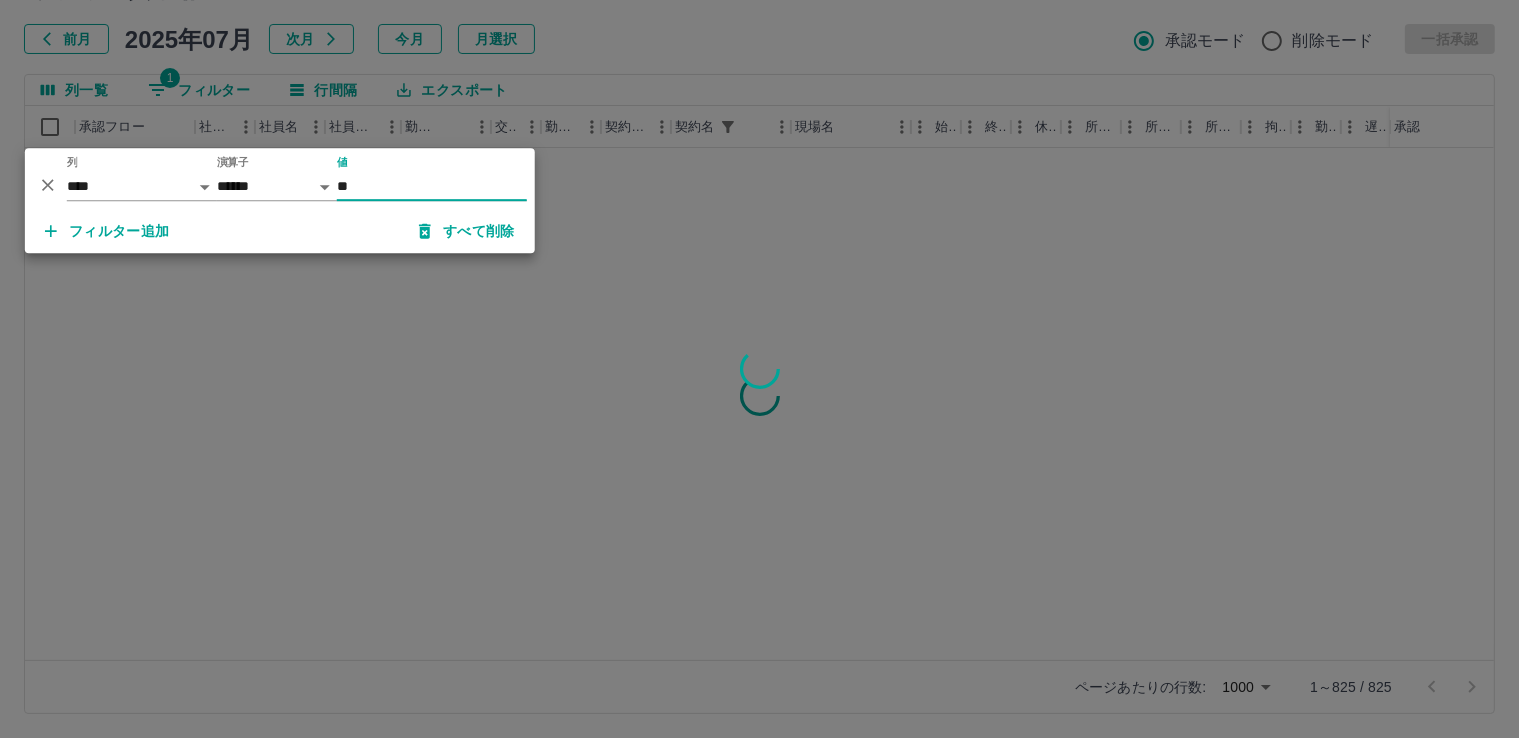 type on "**" 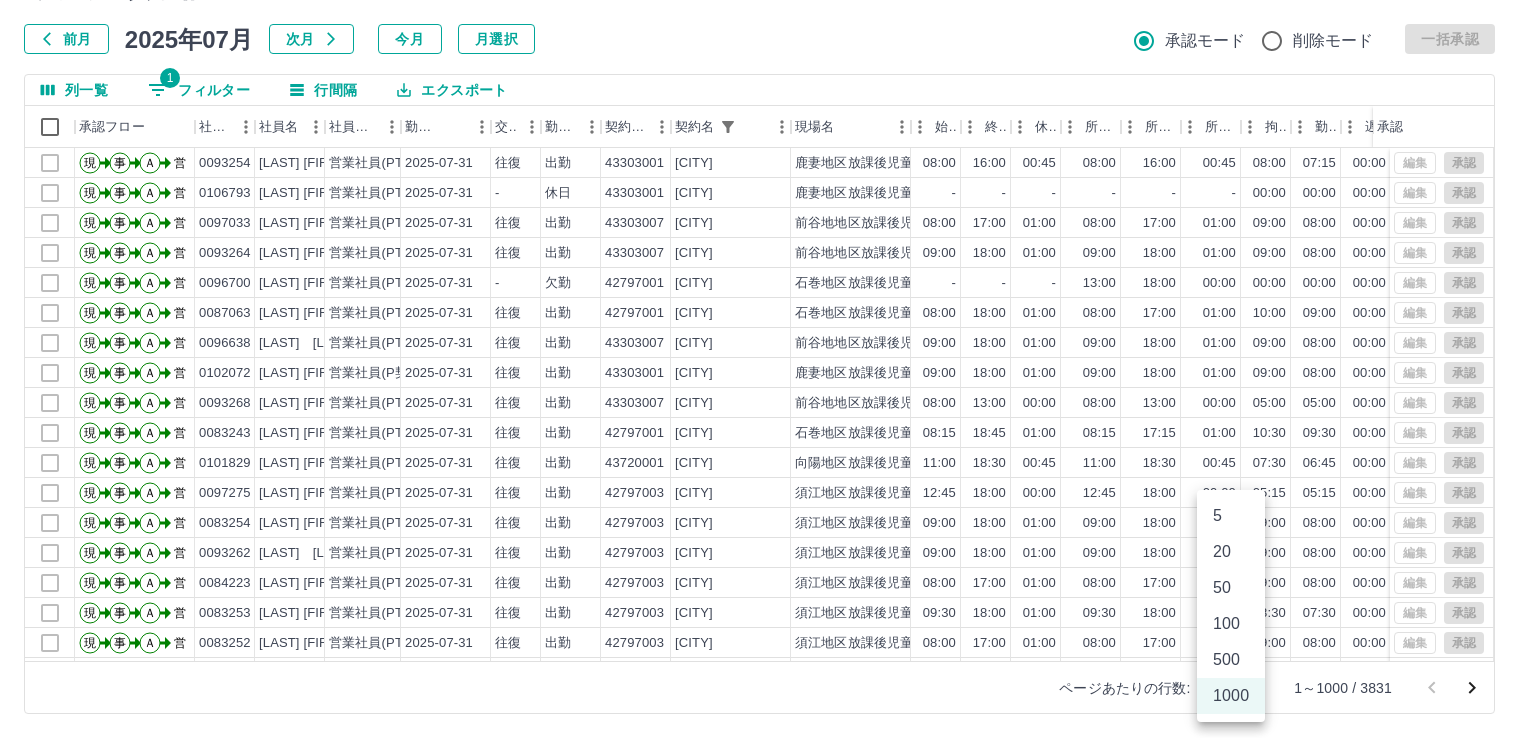 click on "SDH勤怠 佐藤　理絵 勤務実績承認 前月 2025年07月 次月 今月 月選択 承認モード 削除モード 一括承認 列一覧 1 フィルター 行間隔 エクスポート 承認フロー 社員番号 社員名 社員区分 勤務日 交通費 勤務区分 契約コード 契約名 現場名 始業 終業 休憩 所定開始 所定終業 所定休憩 拘束 勤務 遅刻等 コメント ステータス 承認 現 事 Ａ 営 0093254 [LAST]　[LAST] 営業社員(PT契約) 2025-07-31 往復 出勤 43303001 [CITY] [CITY]放課後児童クラブ（第一・第二・第三） 08:00 16:00 00:45 08:00 16:00 00:45 08:00 07:15 00:00 営業所長承認待 現 事 Ａ 営 0106793 [LAST]　[LAST] 営業社員(PT契約) 2025-07-31  -  休日 43303001 [CITY] [CITY]放課後児童クラブ（第一・第二・第三） - - - - - - 00:00 00:00 00:00 営業所長承認待 現 事 Ａ 営 0097033 [LAST]　[LAST] 営業社員(PT契約) 2025-07-31 往復 出勤 43303007 [CITY] 08:00 現" at bounding box center (768, 315) 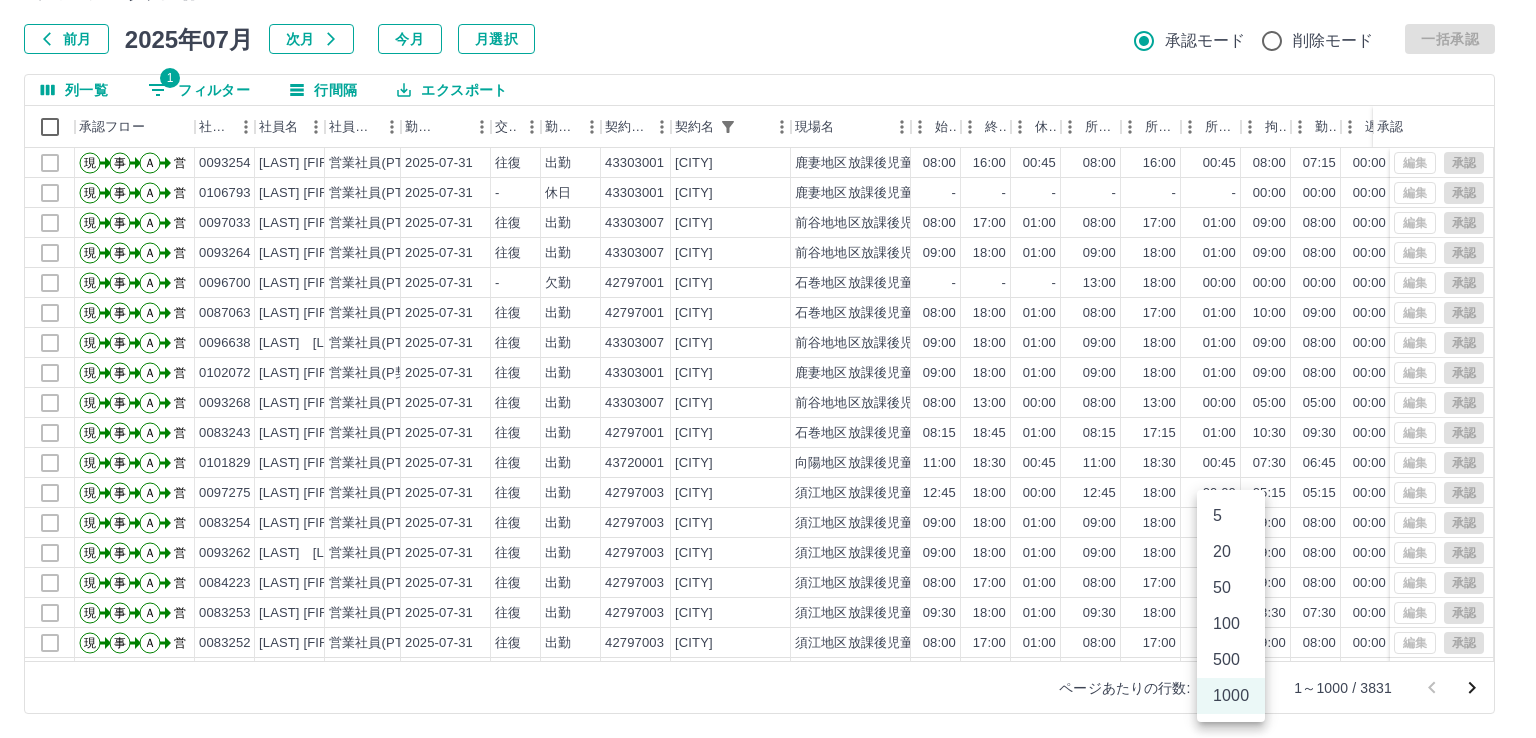 click at bounding box center (768, 369) 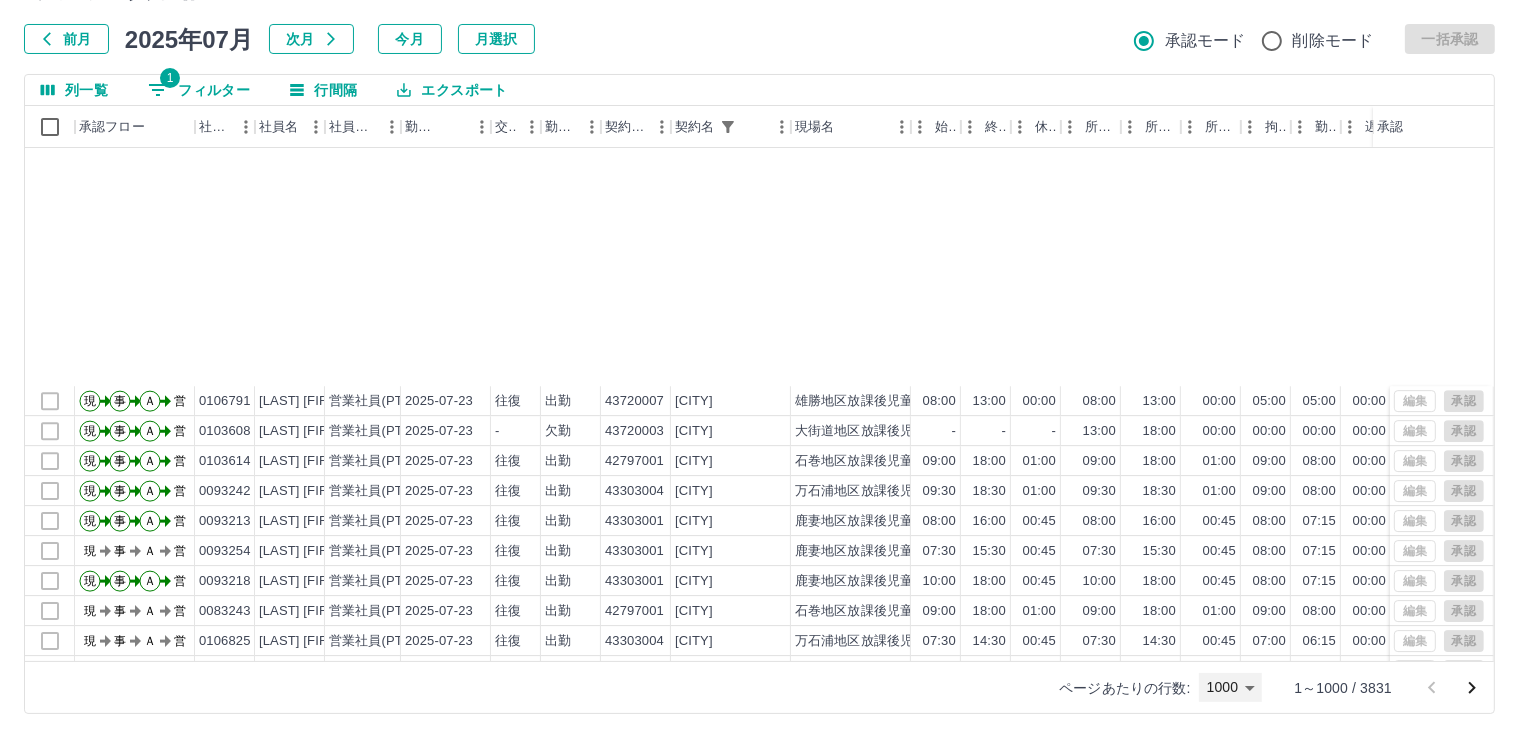 scroll, scrollTop: 29503, scrollLeft: 0, axis: vertical 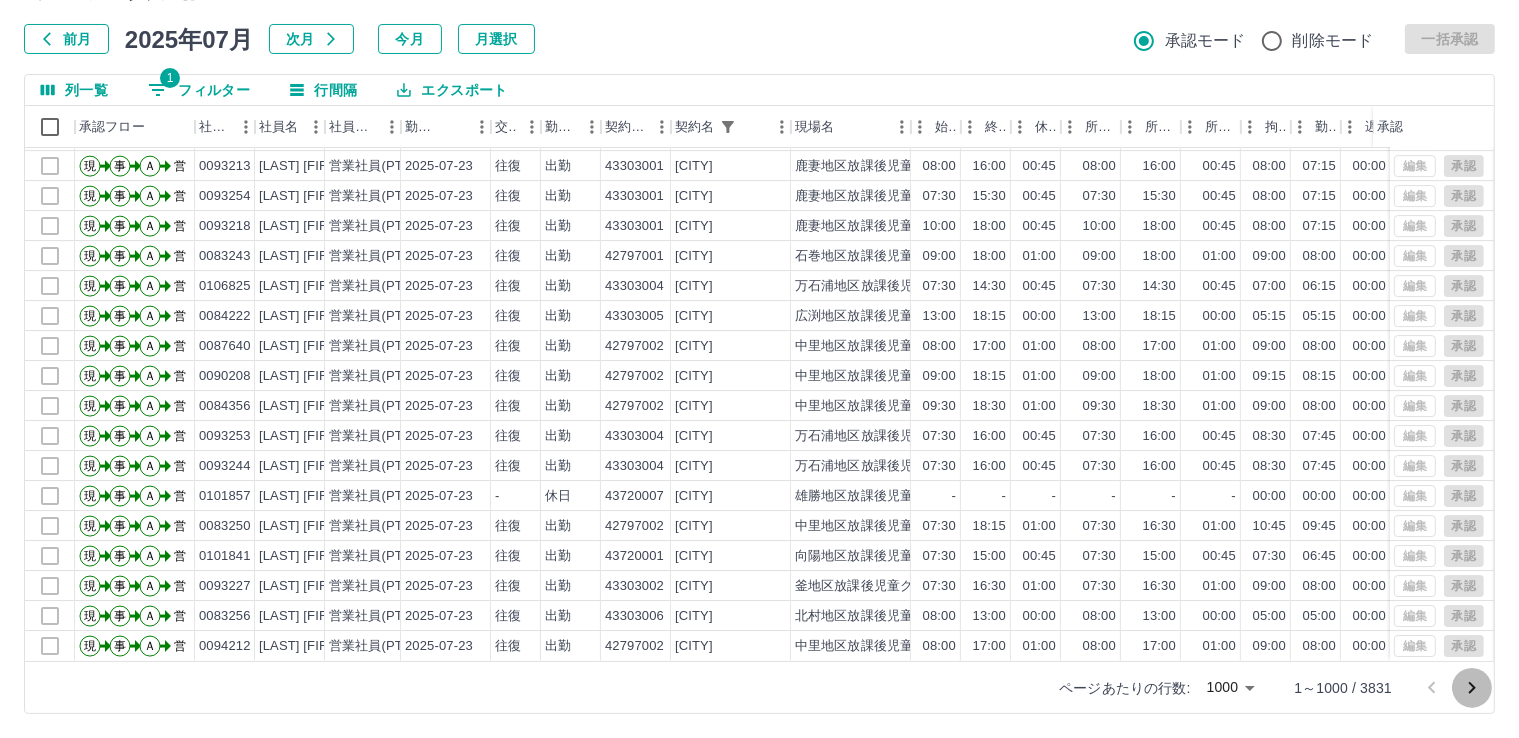 click 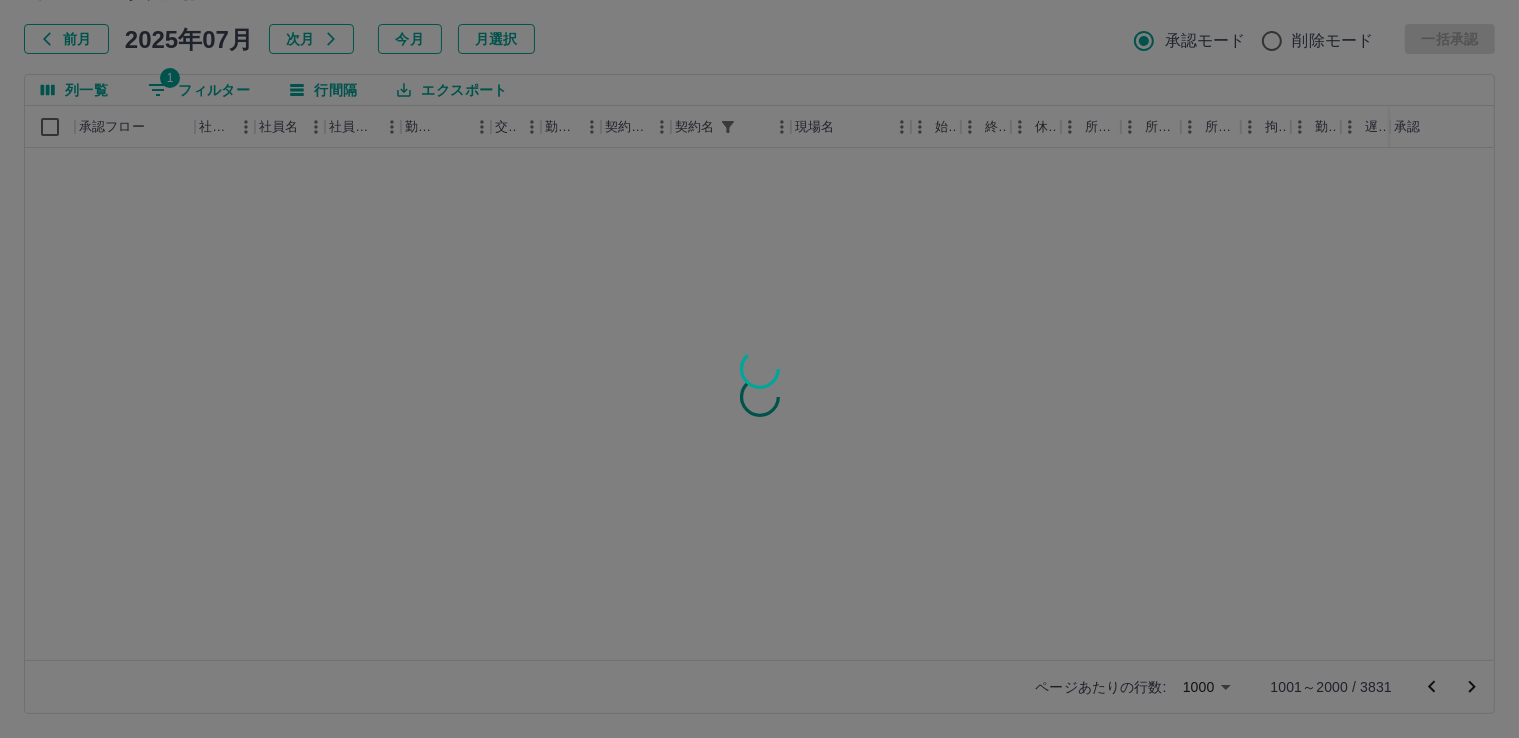 scroll, scrollTop: 0, scrollLeft: 0, axis: both 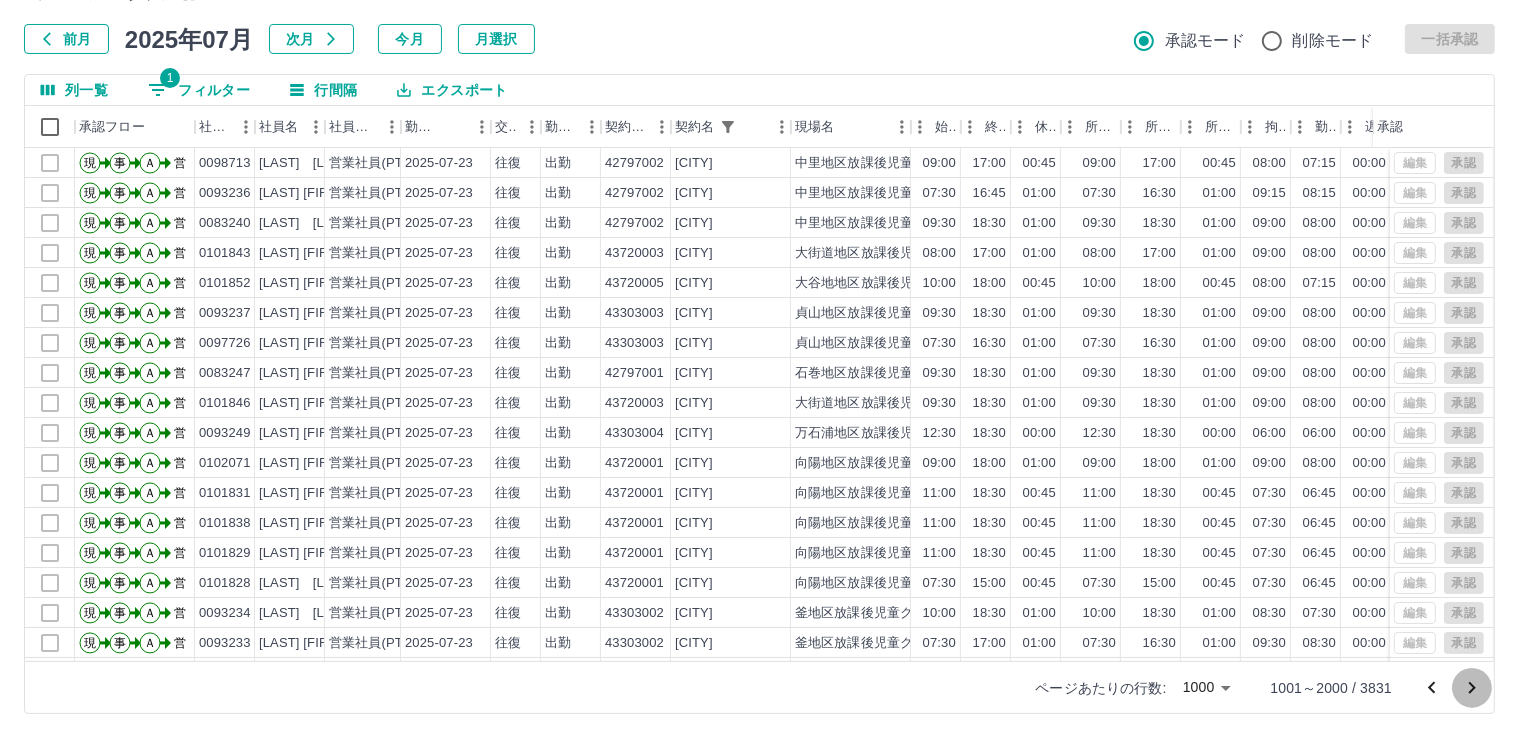 drag, startPoint x: 1464, startPoint y: 688, endPoint x: 1435, endPoint y: 687, distance: 29.017237 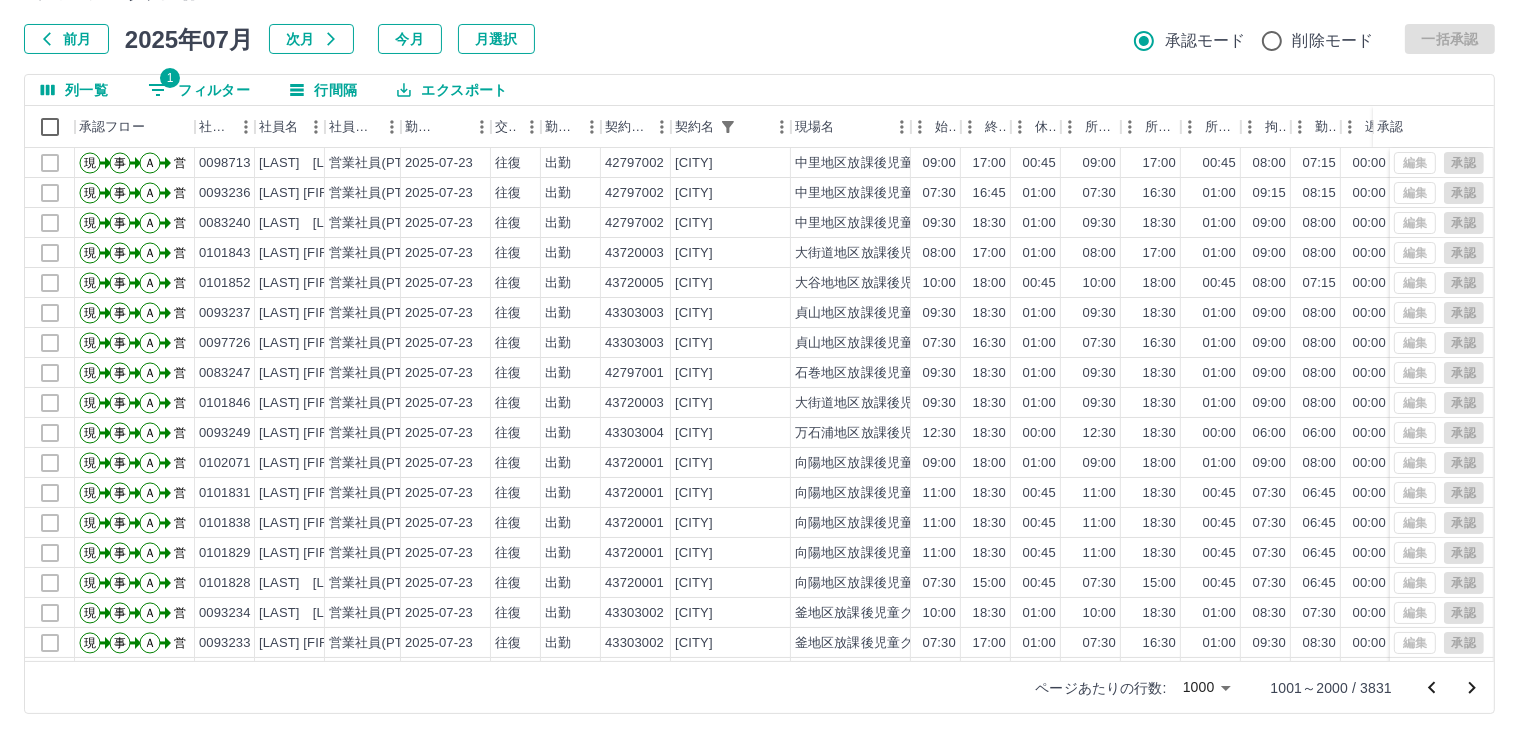 drag, startPoint x: 1435, startPoint y: 687, endPoint x: 1001, endPoint y: 66, distance: 757.6259 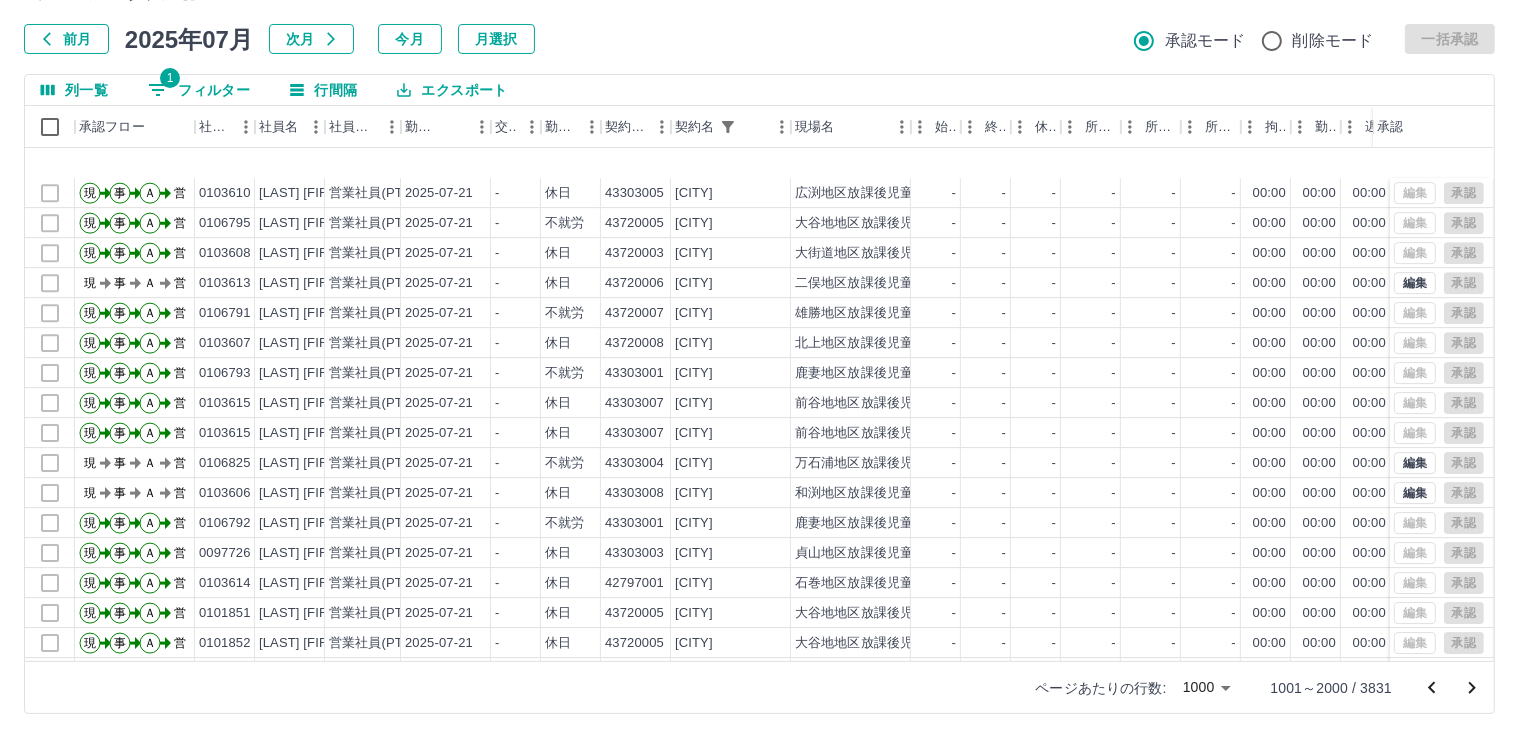 scroll, scrollTop: 6715, scrollLeft: 0, axis: vertical 